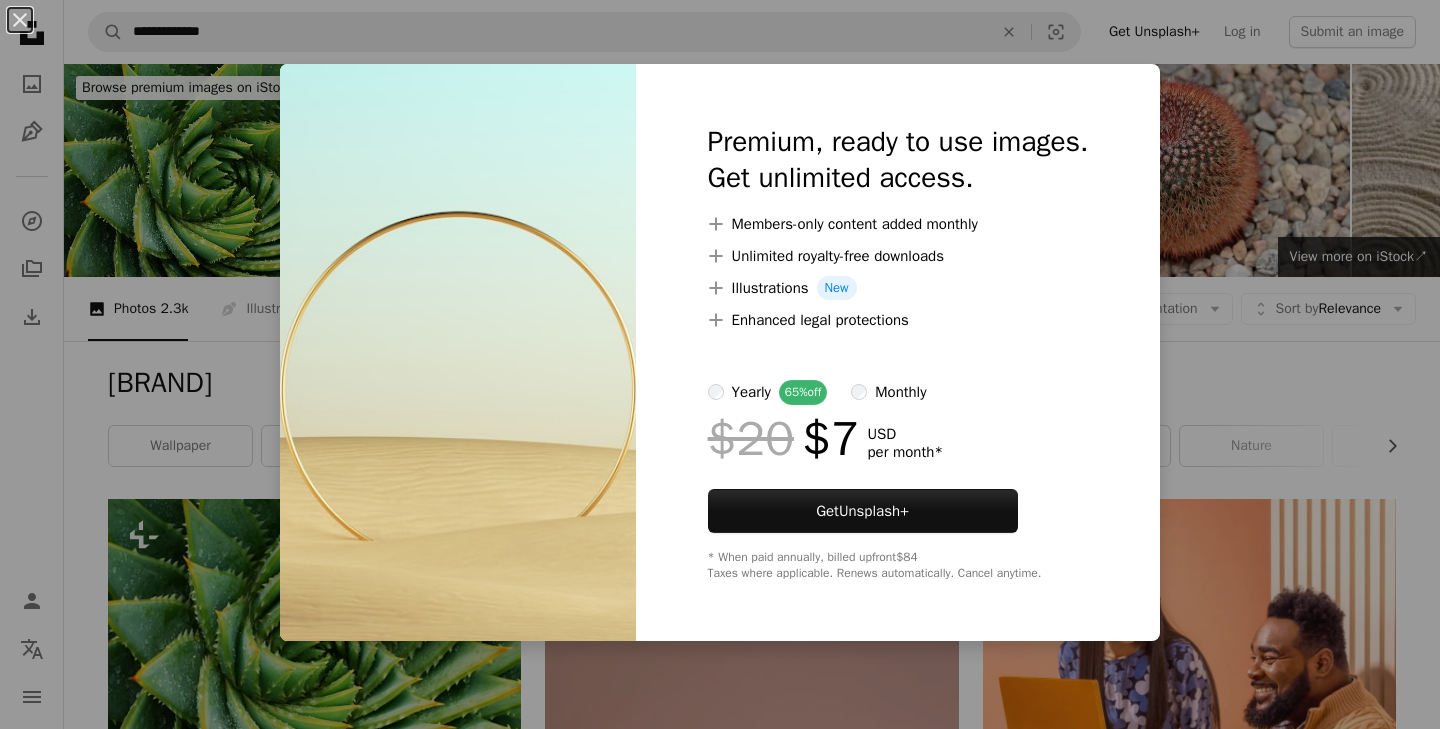 scroll, scrollTop: 6352, scrollLeft: 0, axis: vertical 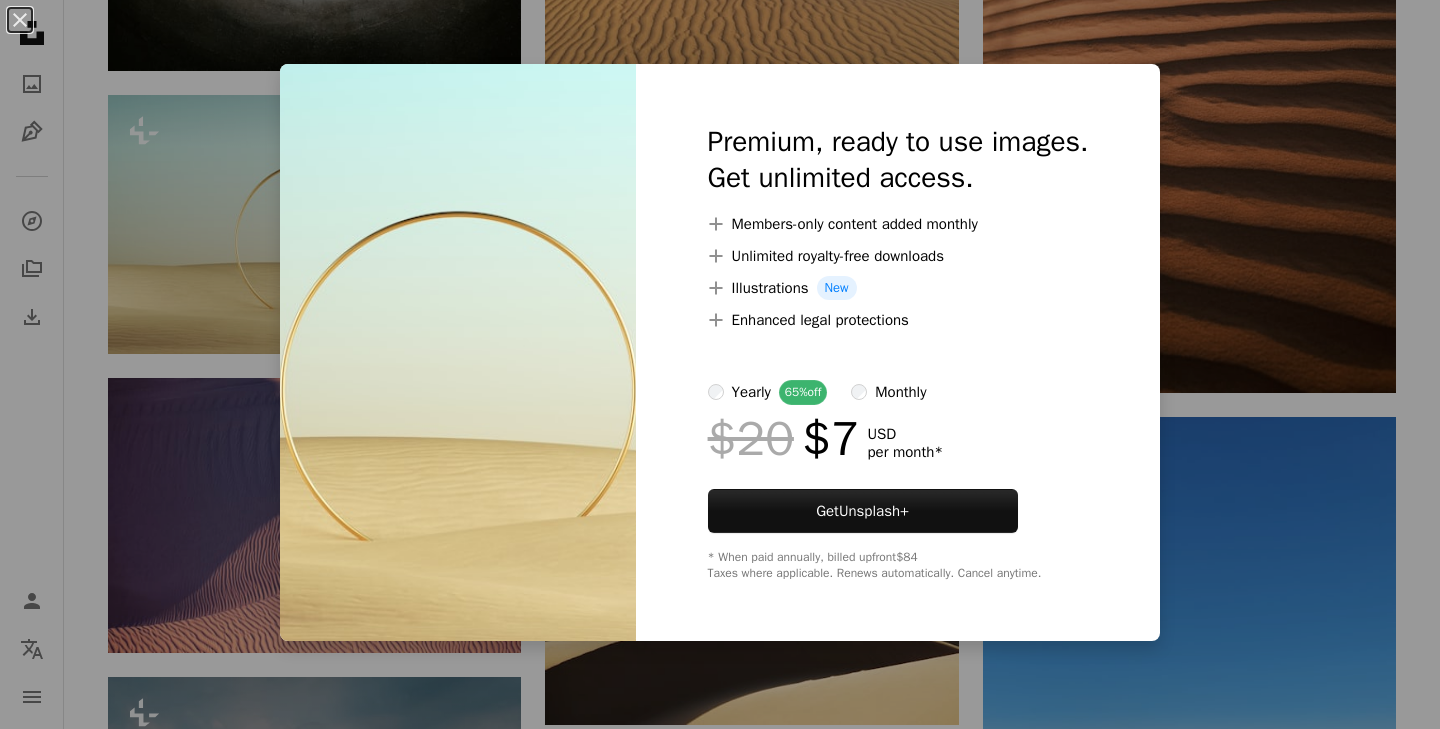 click on "An X shape Premium, ready to use images. Get unlimited access. A plus sign Members-only content added monthly A plus sign Unlimited royalty-free downloads A plus sign Illustrations  New A plus sign Enhanced legal protections yearly 65%  off monthly $20   $7 USD per month * Get  Unsplash+ * When paid annually, billed upfront  $84 Taxes where applicable. Renews automatically. Cancel anytime." at bounding box center (720, 364) 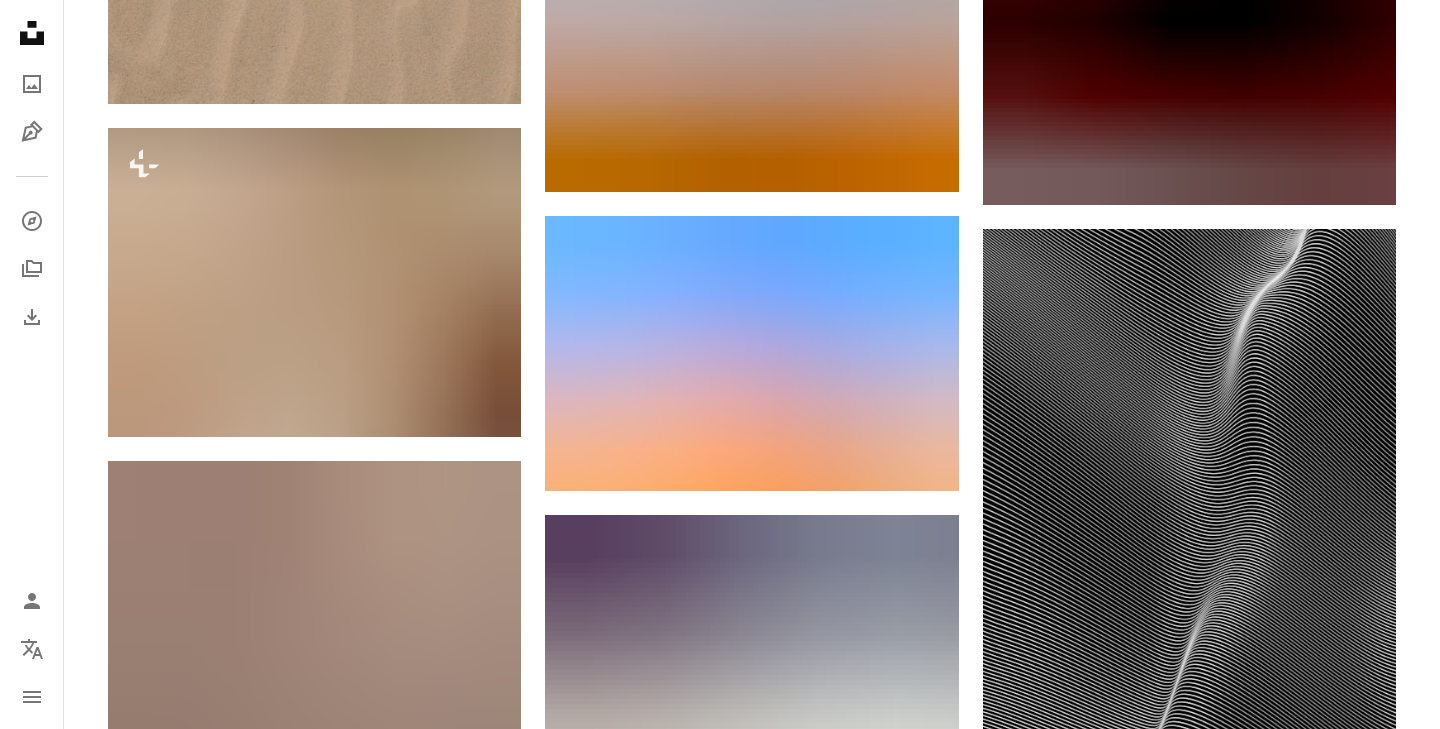 scroll, scrollTop: 25078, scrollLeft: 0, axis: vertical 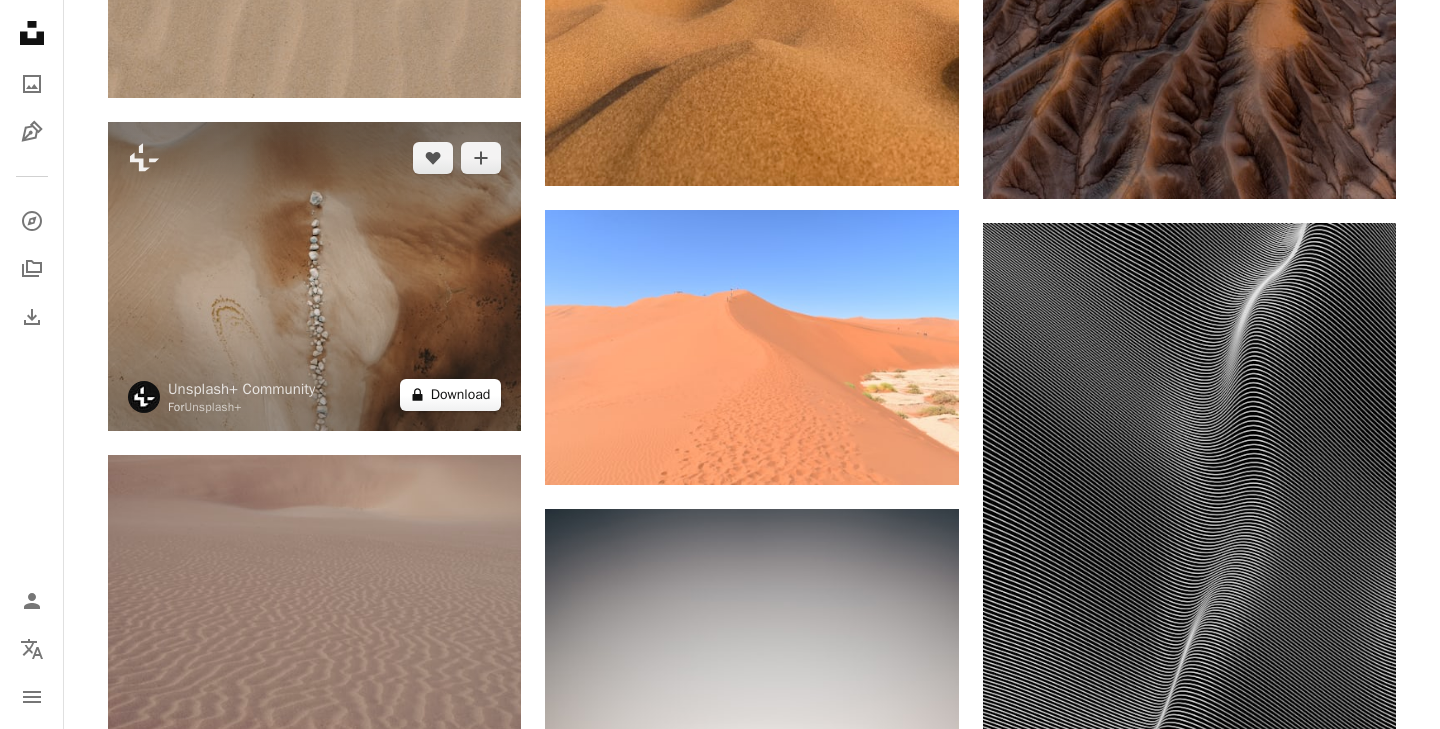 click on "A lock Download" at bounding box center [451, 395] 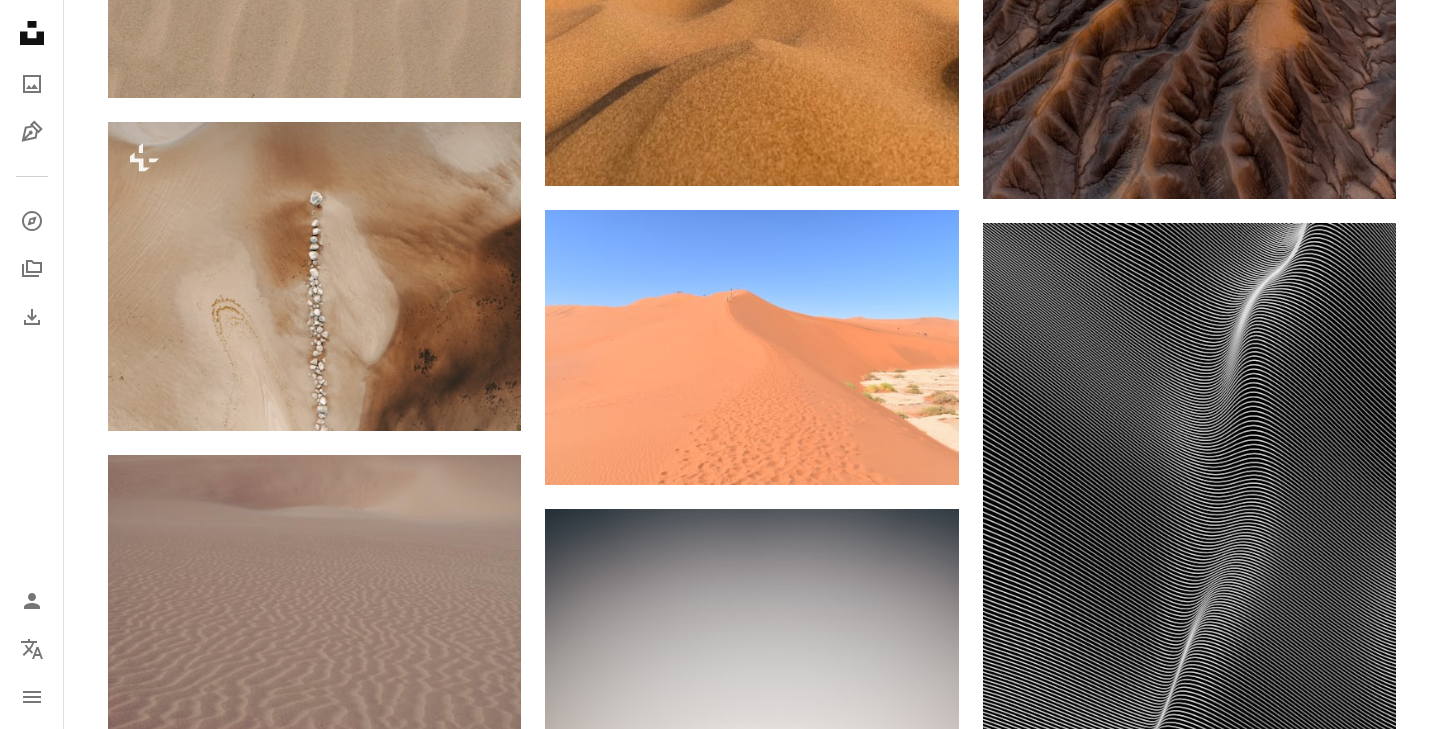 click on "An X shape Premium, ready to use images. Get unlimited access. A plus sign Members-only content added monthly A plus sign Unlimited royalty-free downloads A plus sign Illustrations  New A plus sign Enhanced legal protections yearly 65%  off monthly $20   $7 USD per month * Get  Unsplash+ * When paid annually, billed upfront  $84 Taxes where applicable. Renews automatically. Cancel anytime." at bounding box center [720, 5354] 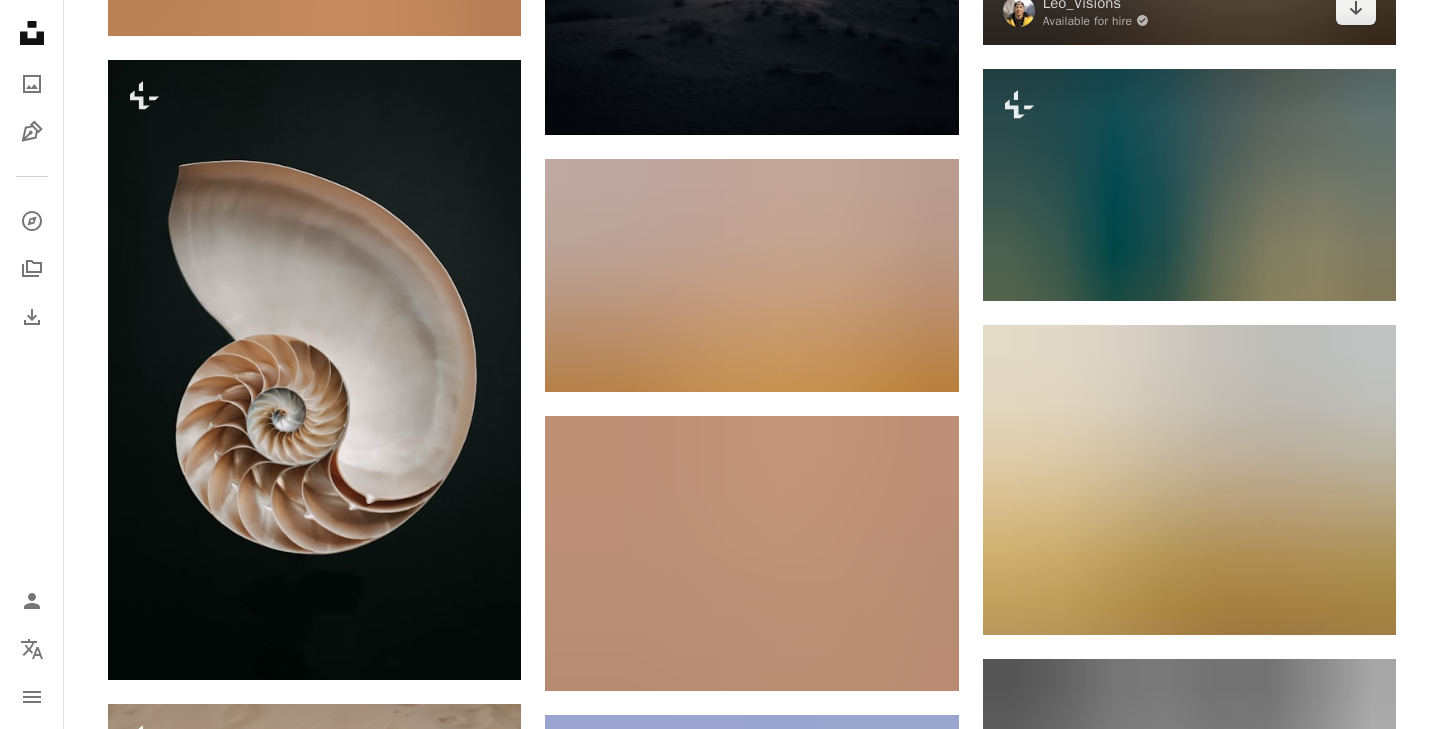 scroll, scrollTop: 26074, scrollLeft: 0, axis: vertical 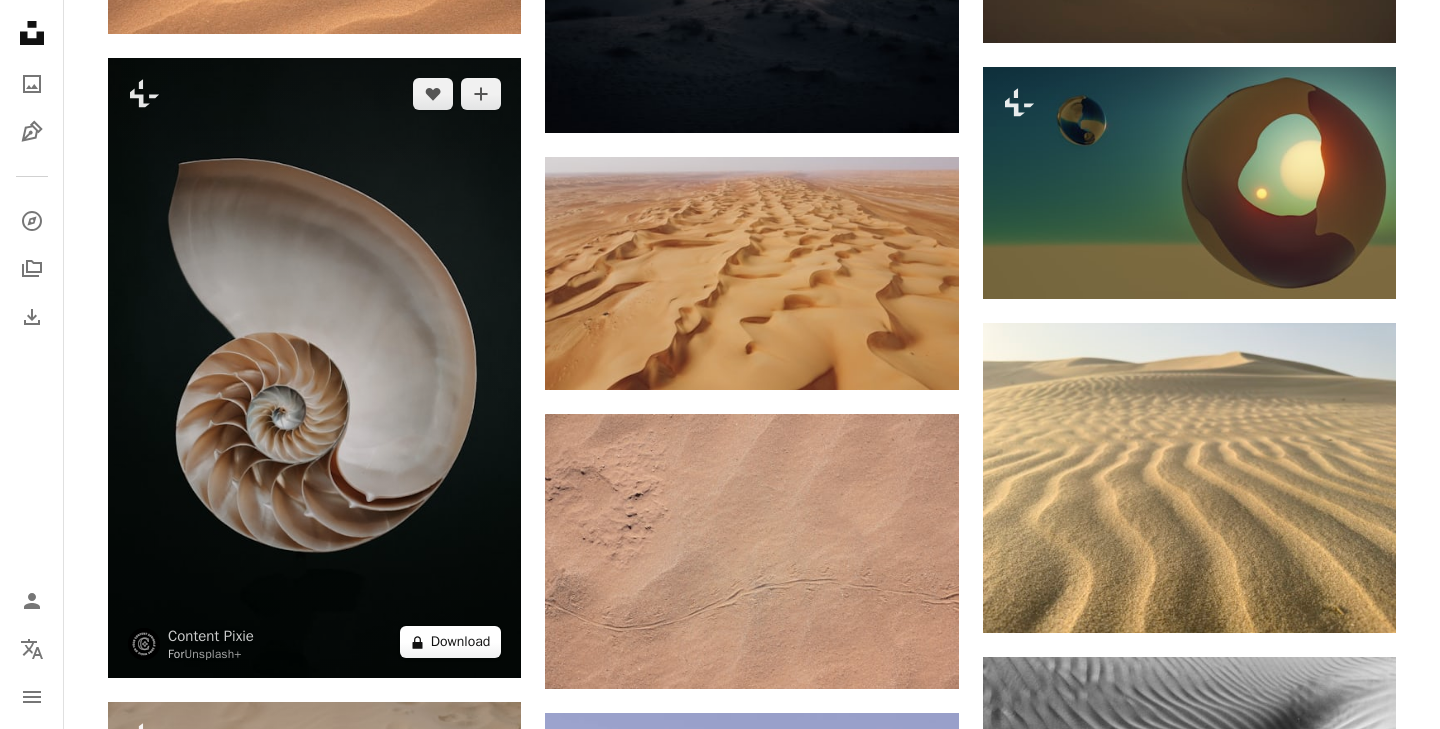 click on "A lock Download" at bounding box center [451, 642] 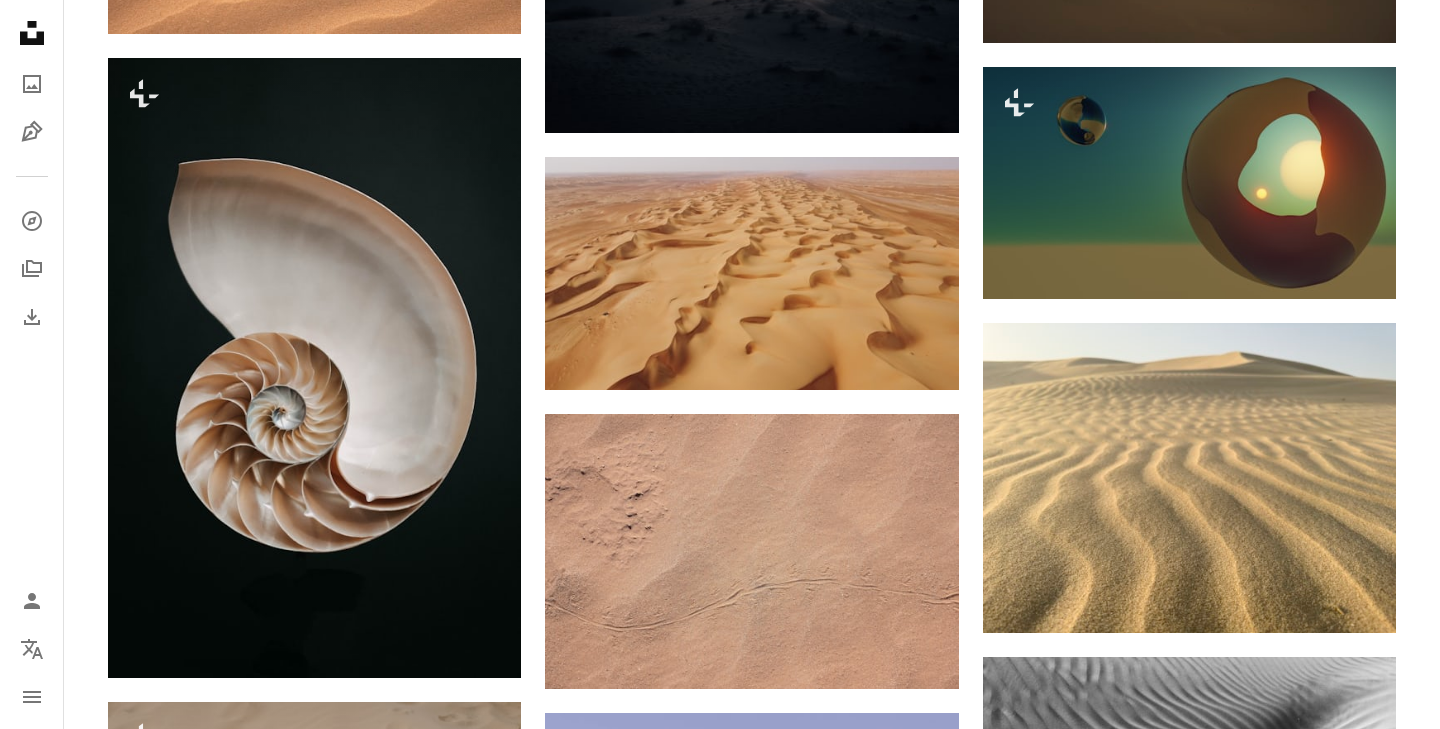 click on "An X shape Premium, ready to use images. Get unlimited access. A plus sign Members-only content added monthly A plus sign Unlimited royalty-free downloads A plus sign Illustrations  New A plus sign Enhanced legal protections yearly 65%  off monthly $20   $7 USD per month * Get  Unsplash+ * When paid annually, billed upfront  $84 Taxes where applicable. Renews automatically. Cancel anytime." at bounding box center [720, 4358] 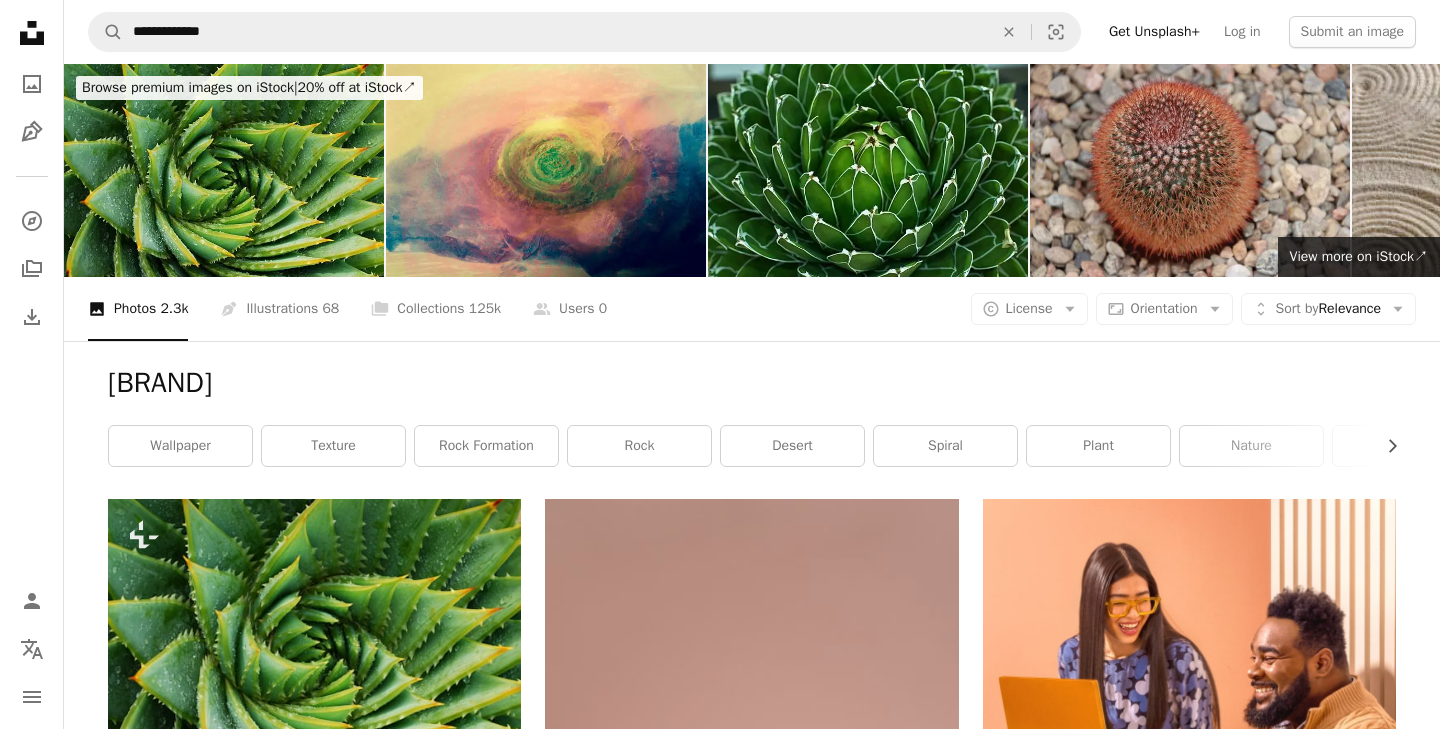 scroll, scrollTop: 0, scrollLeft: 0, axis: both 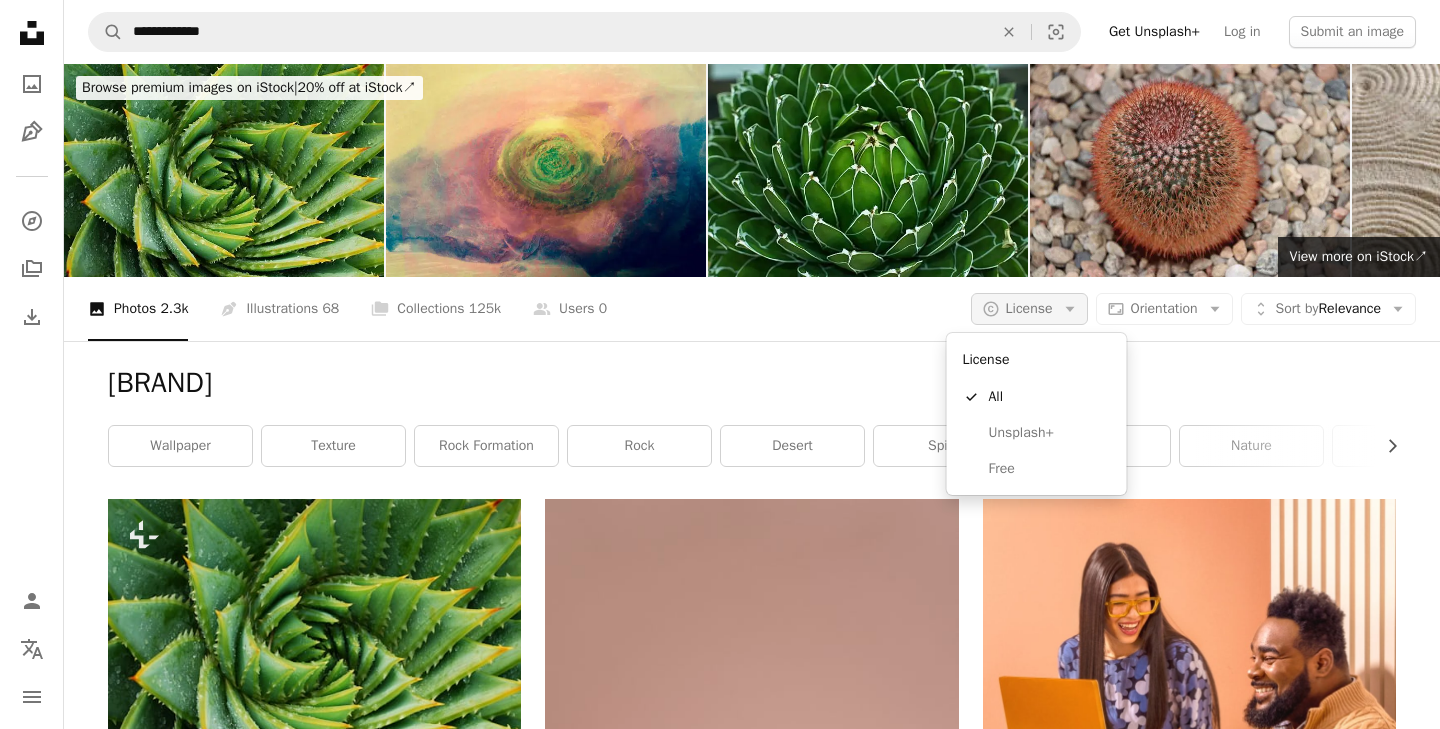 click on "Arrow down" 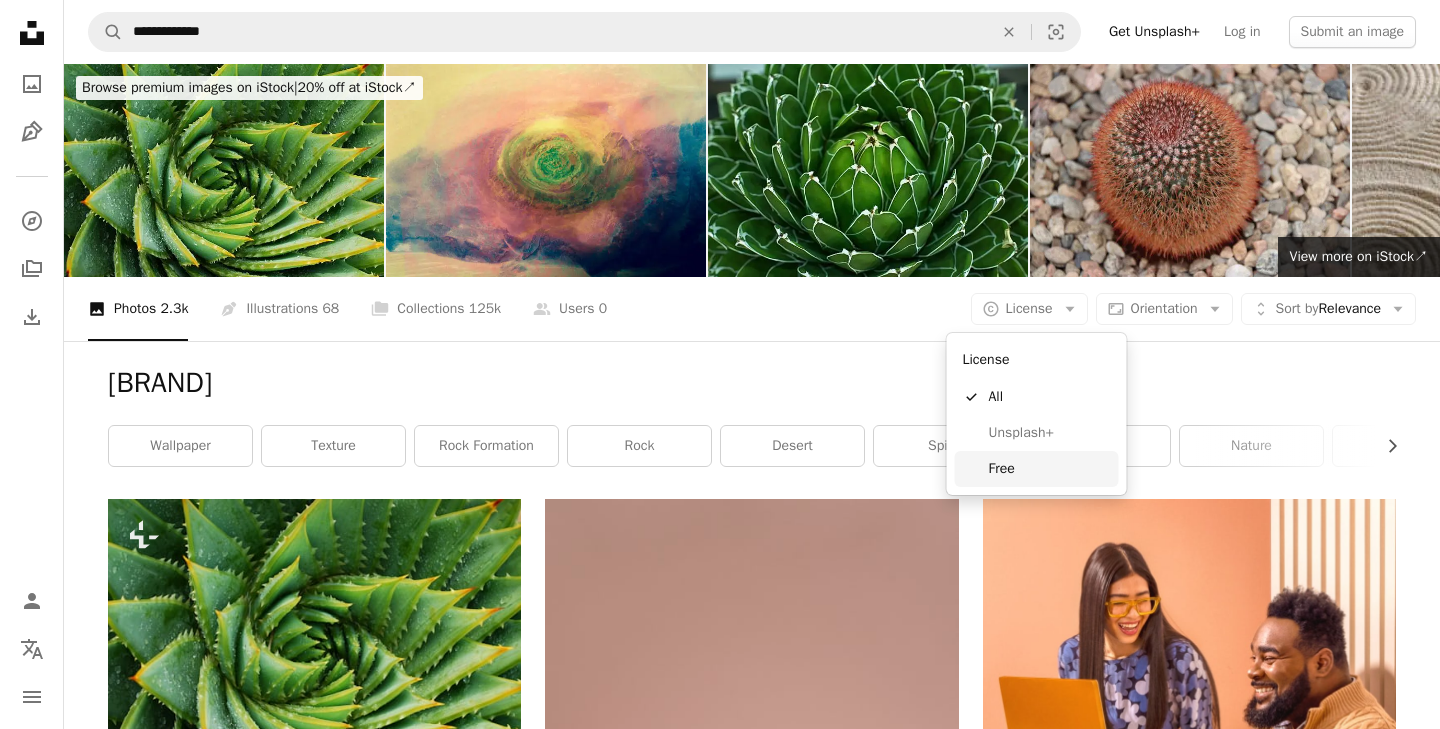 click on "Free" at bounding box center [1050, 469] 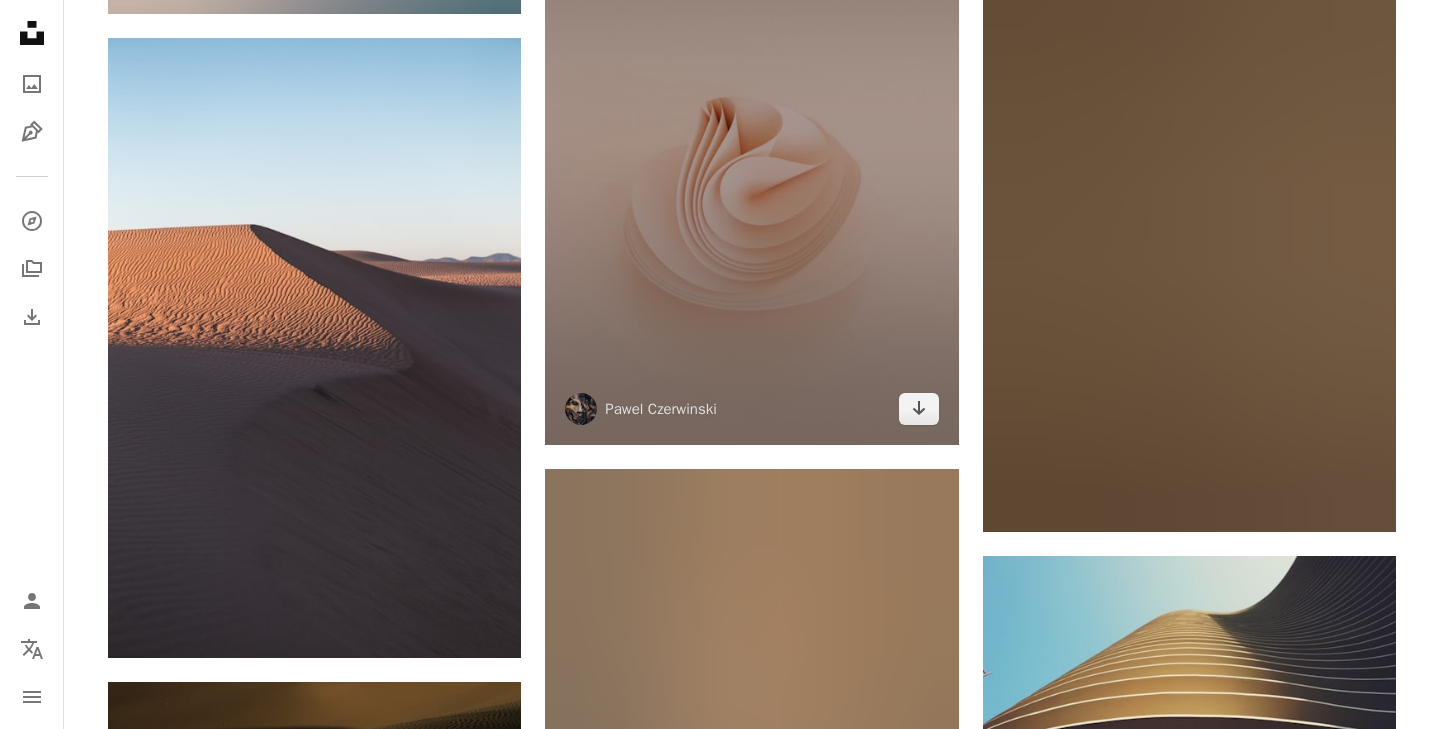 scroll, scrollTop: 11950, scrollLeft: 0, axis: vertical 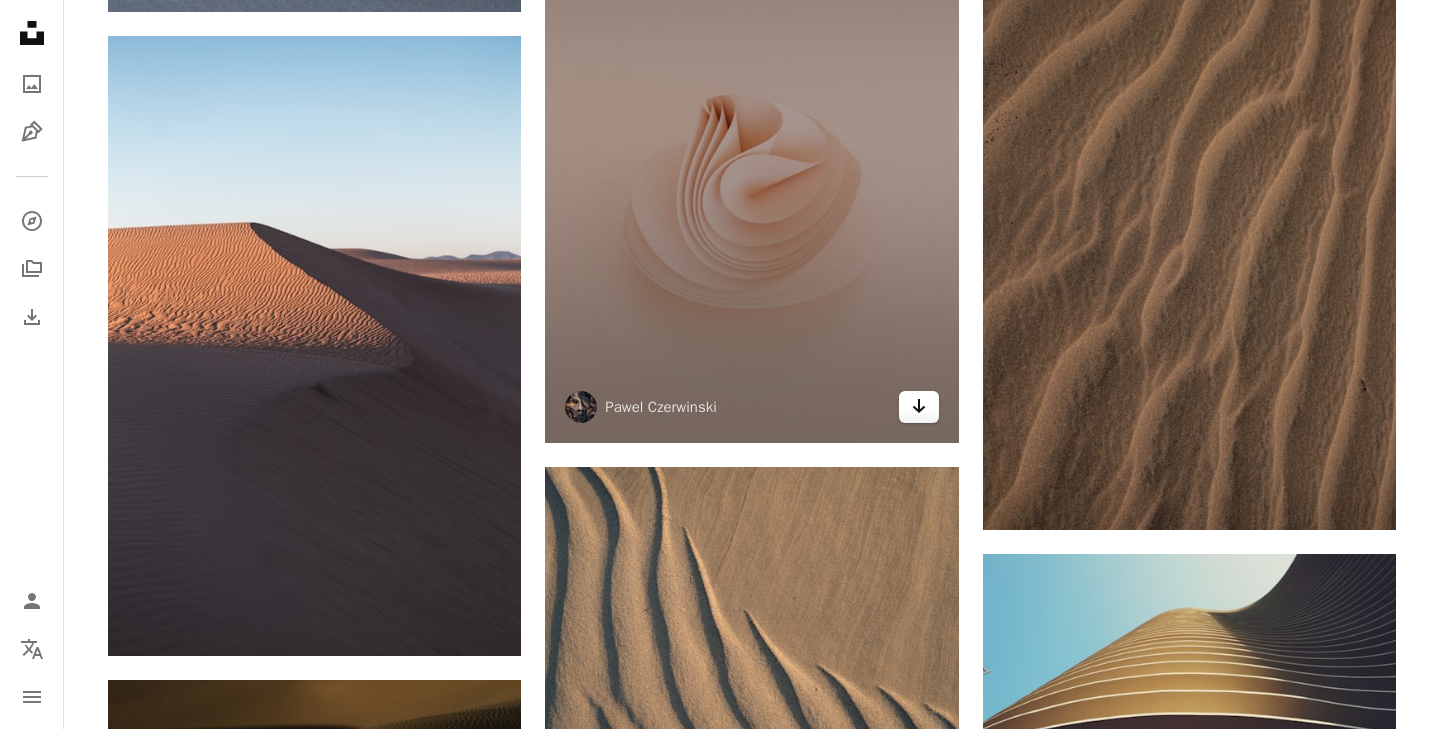 click on "Arrow pointing down" 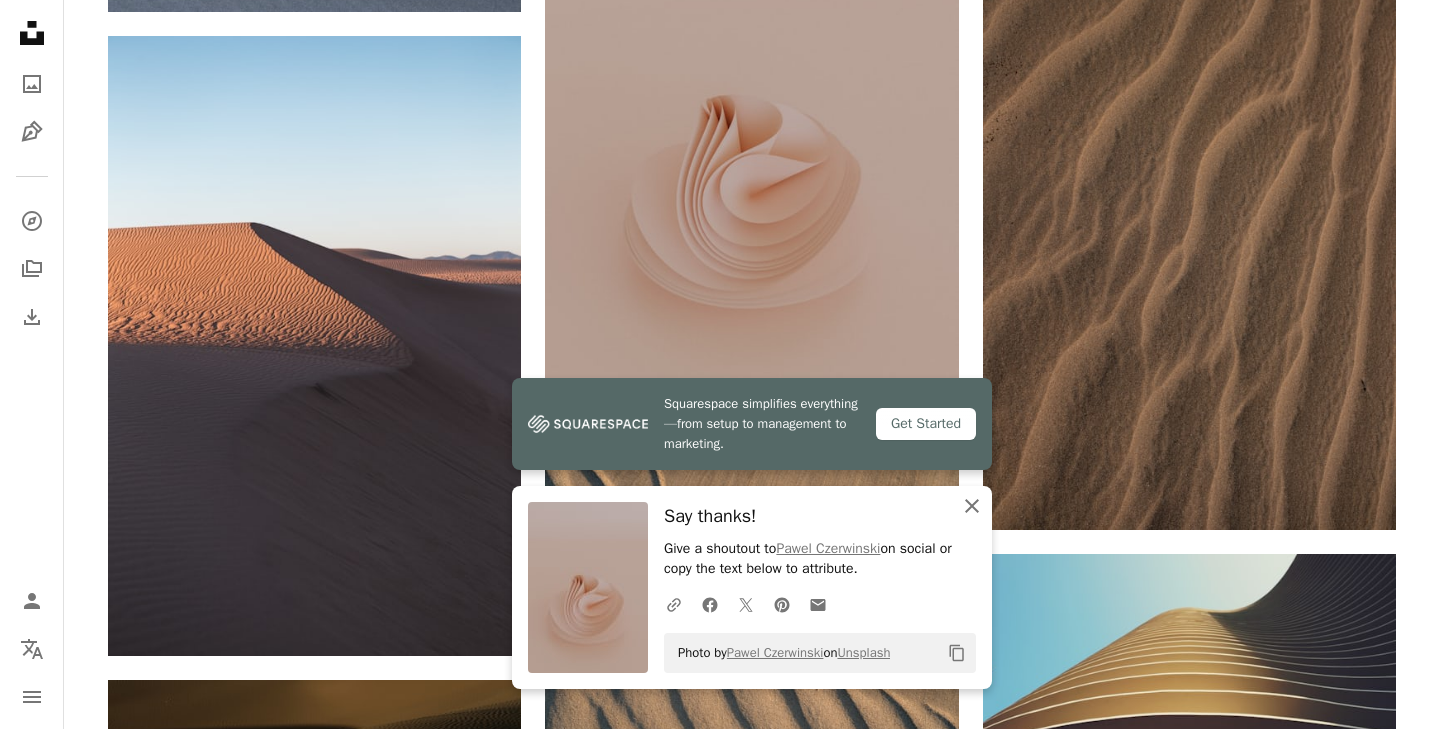 click on "An X shape" 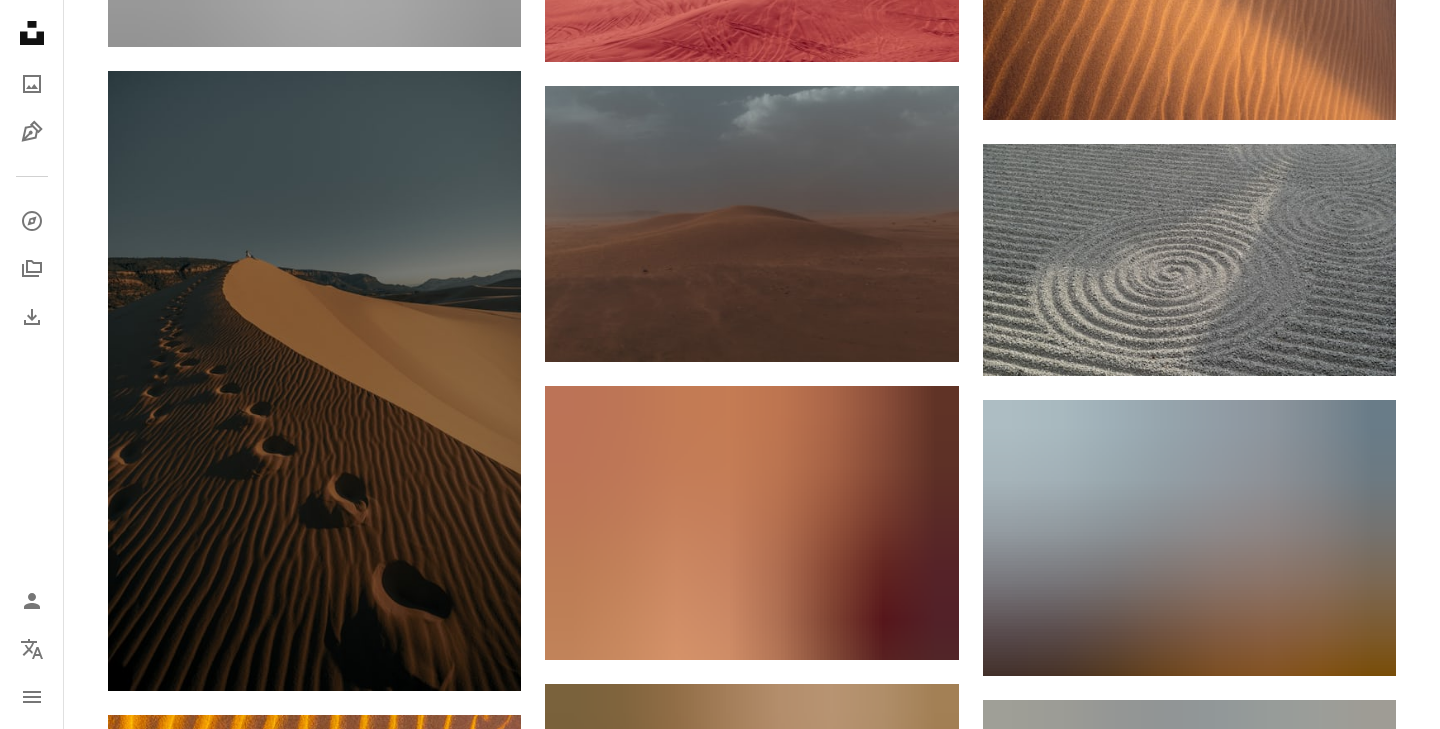 scroll, scrollTop: 22597, scrollLeft: 0, axis: vertical 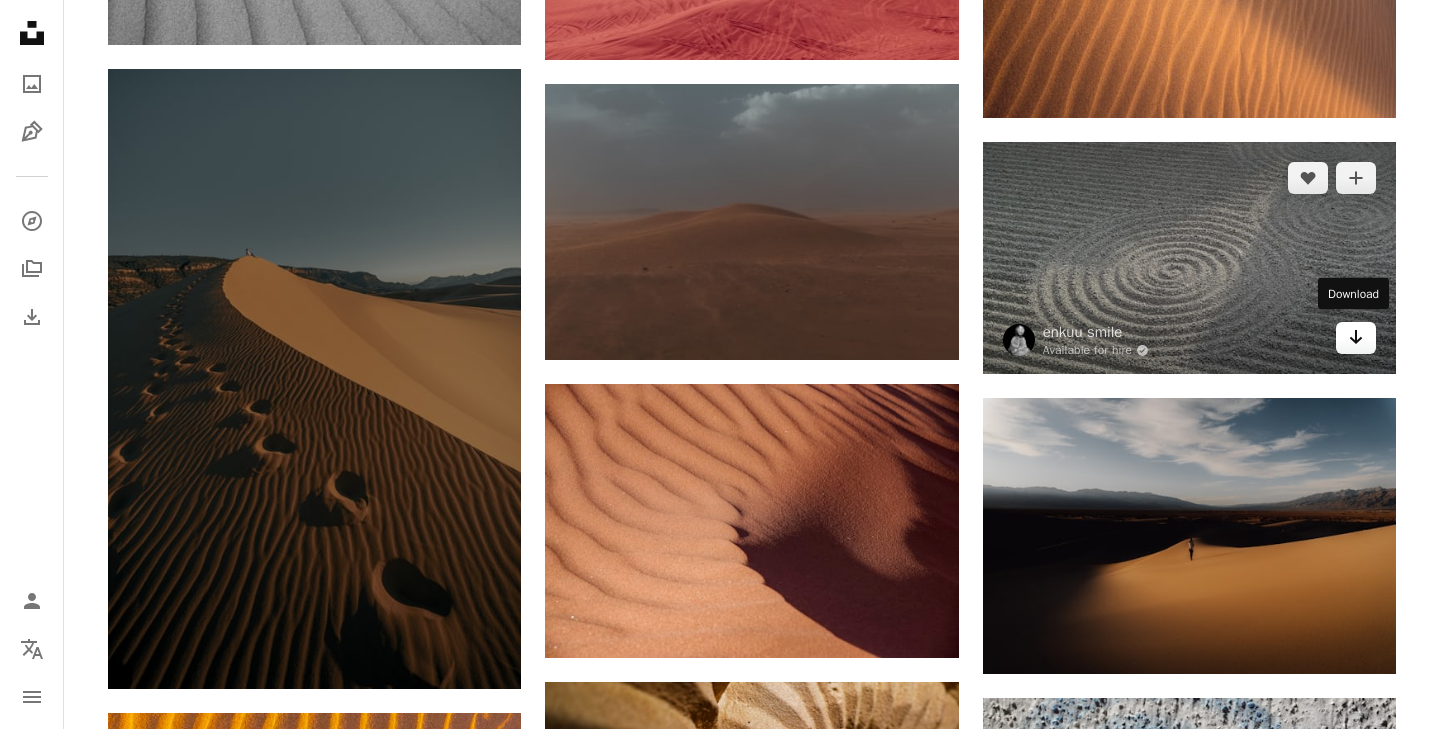 click on "Arrow pointing down" 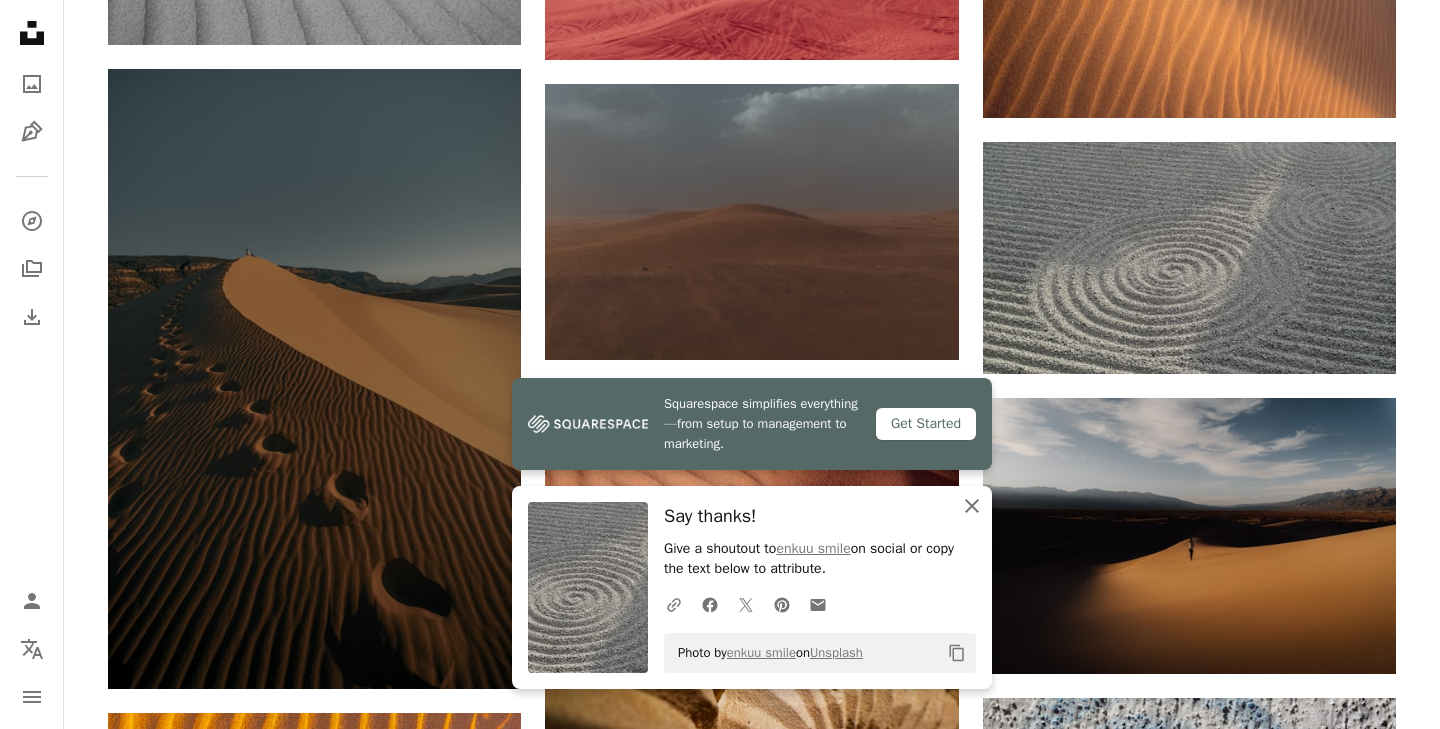 click 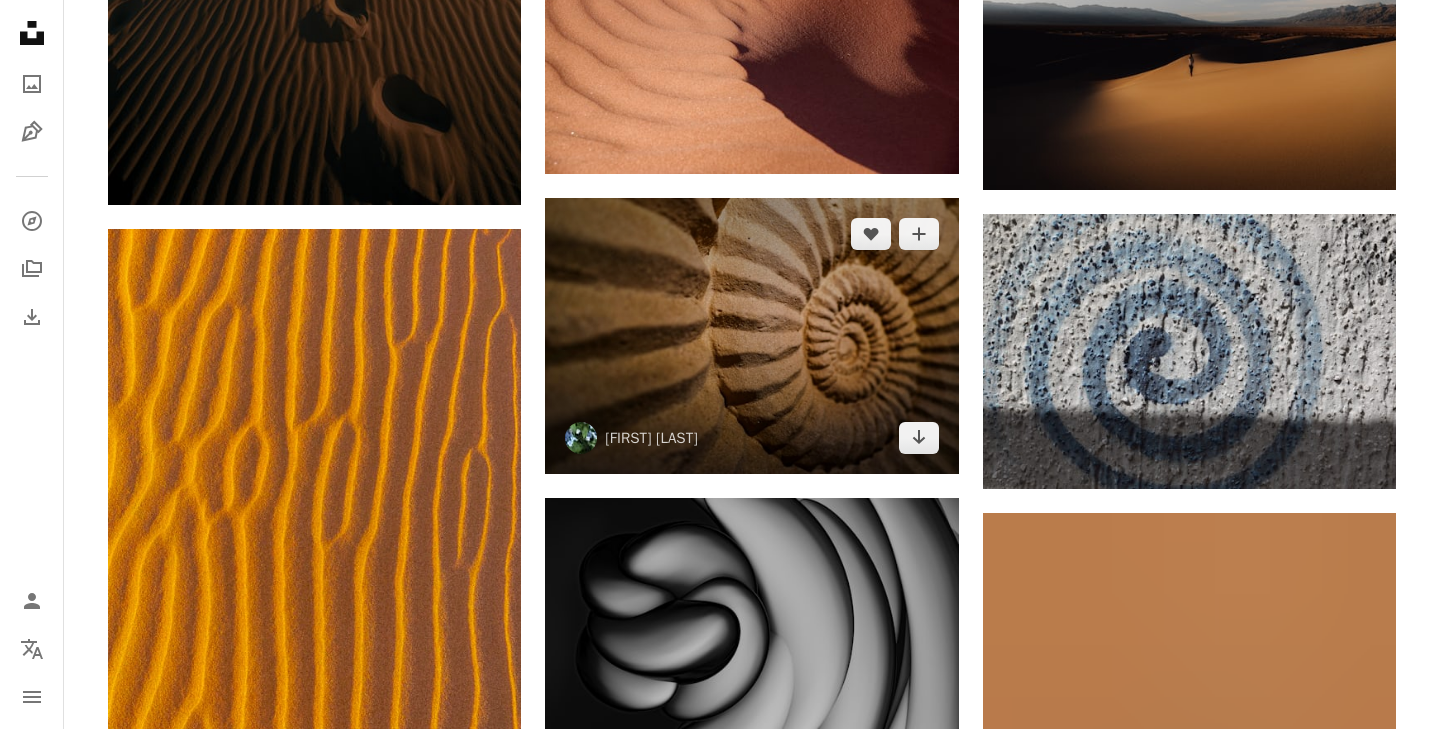 scroll, scrollTop: 23087, scrollLeft: 0, axis: vertical 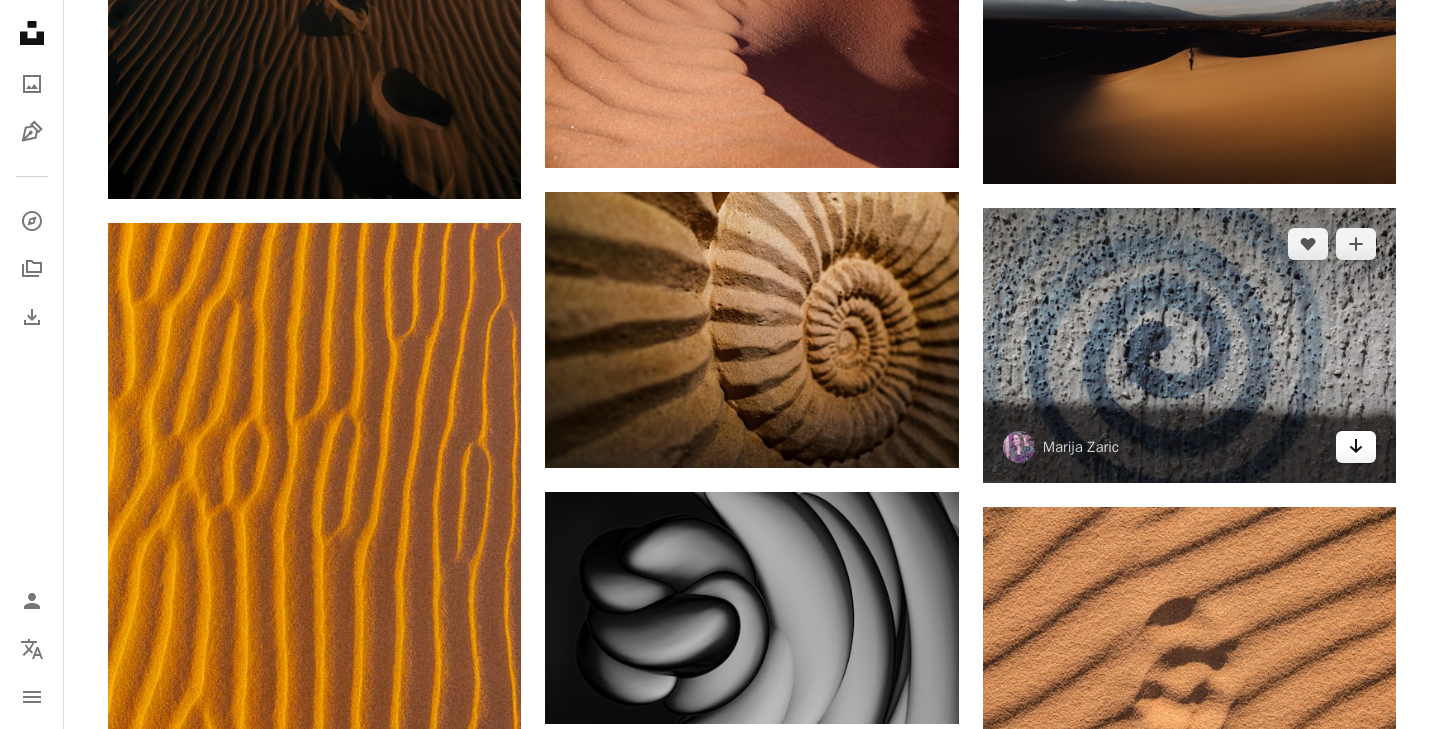 click on "Arrow pointing down" 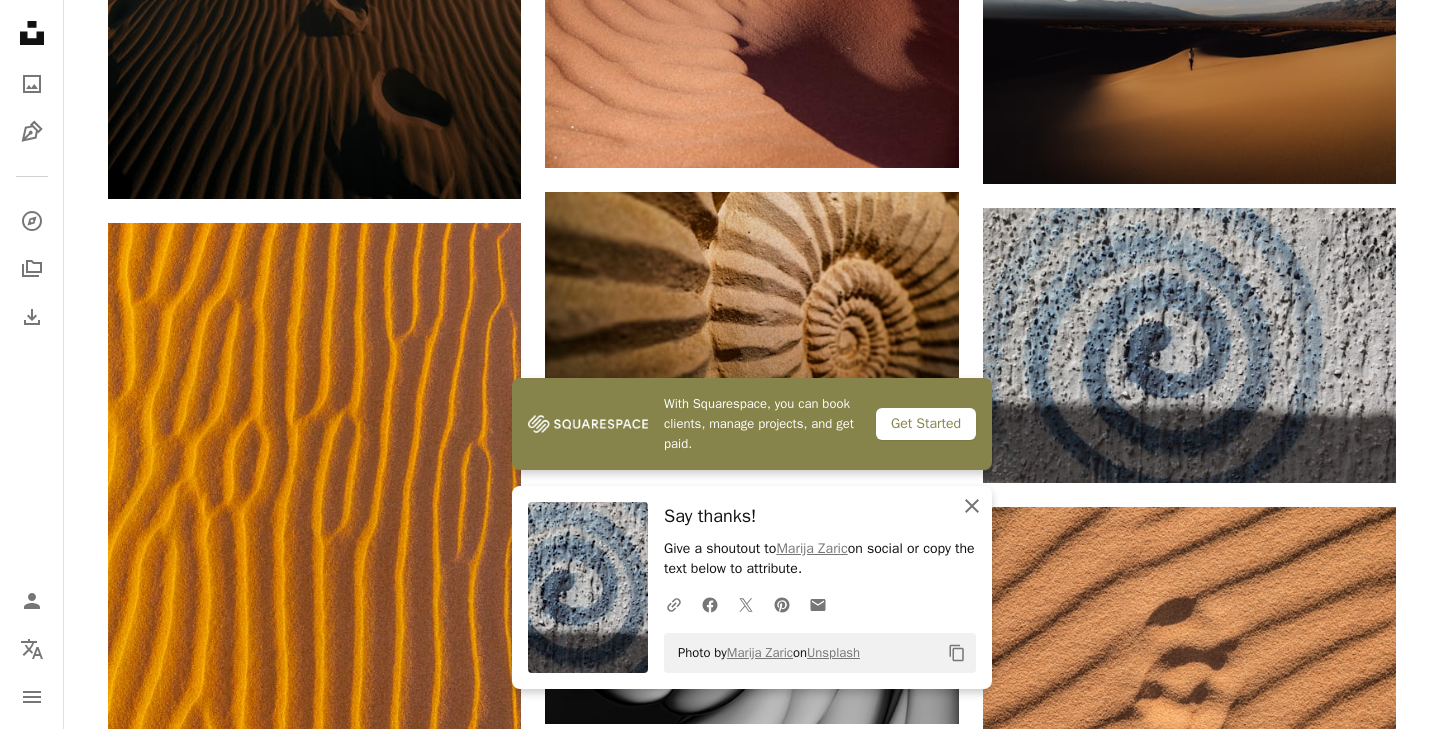 click on "An X shape" 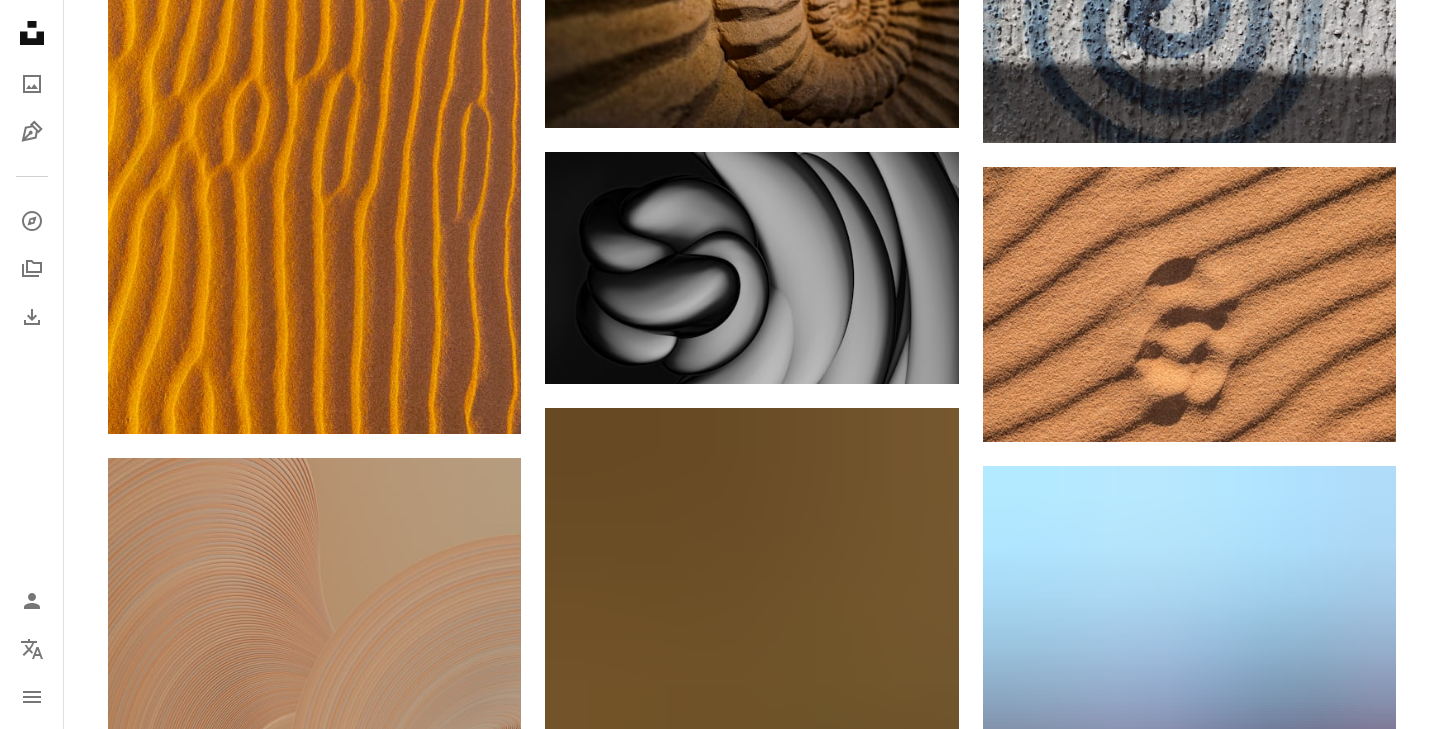 scroll, scrollTop: 23429, scrollLeft: 0, axis: vertical 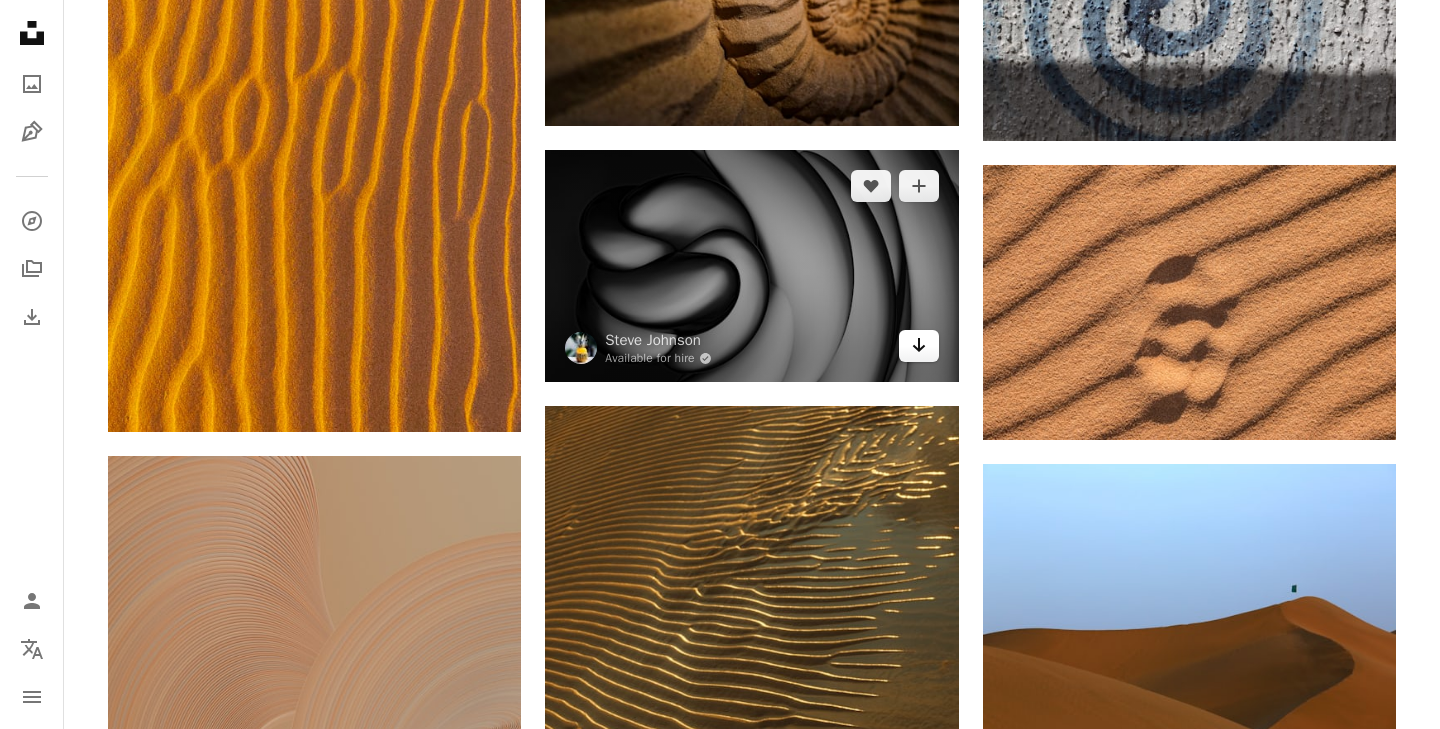 click 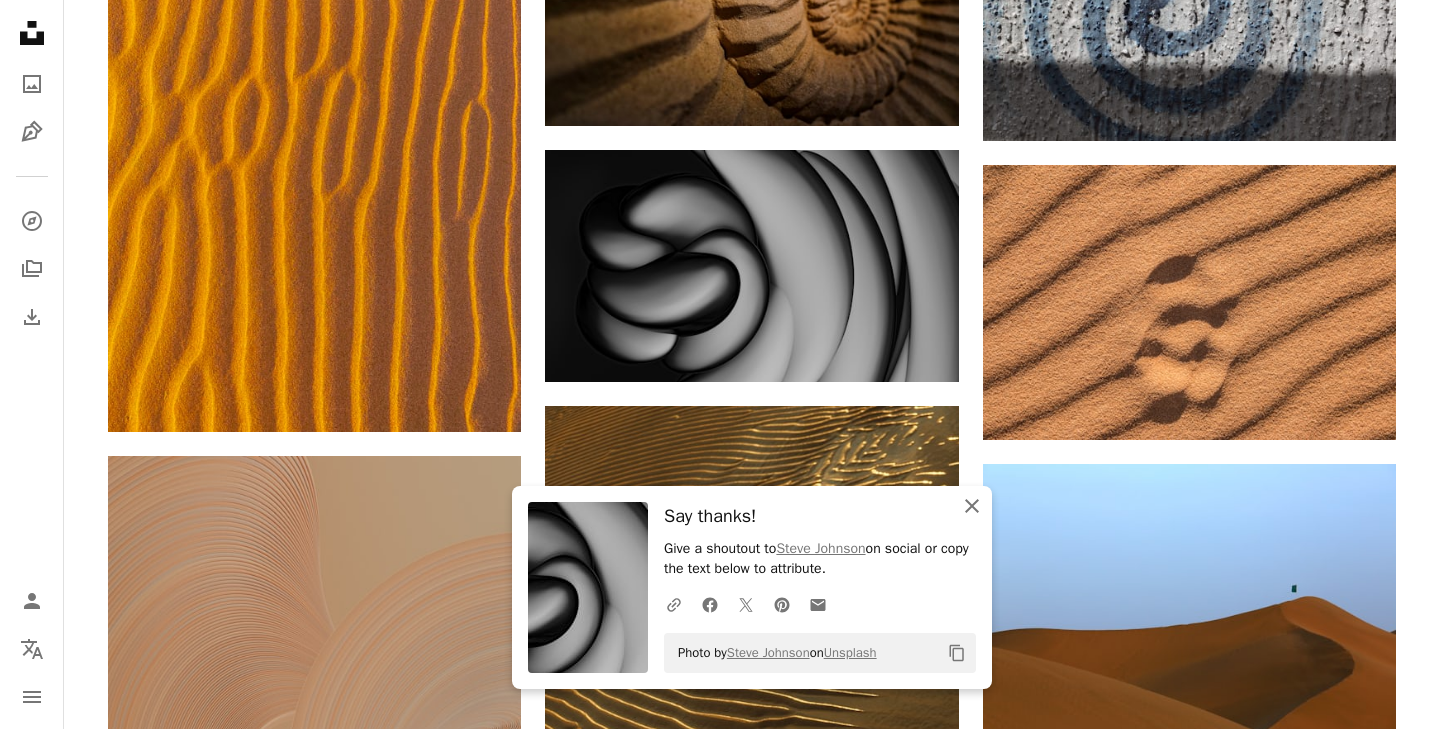 click 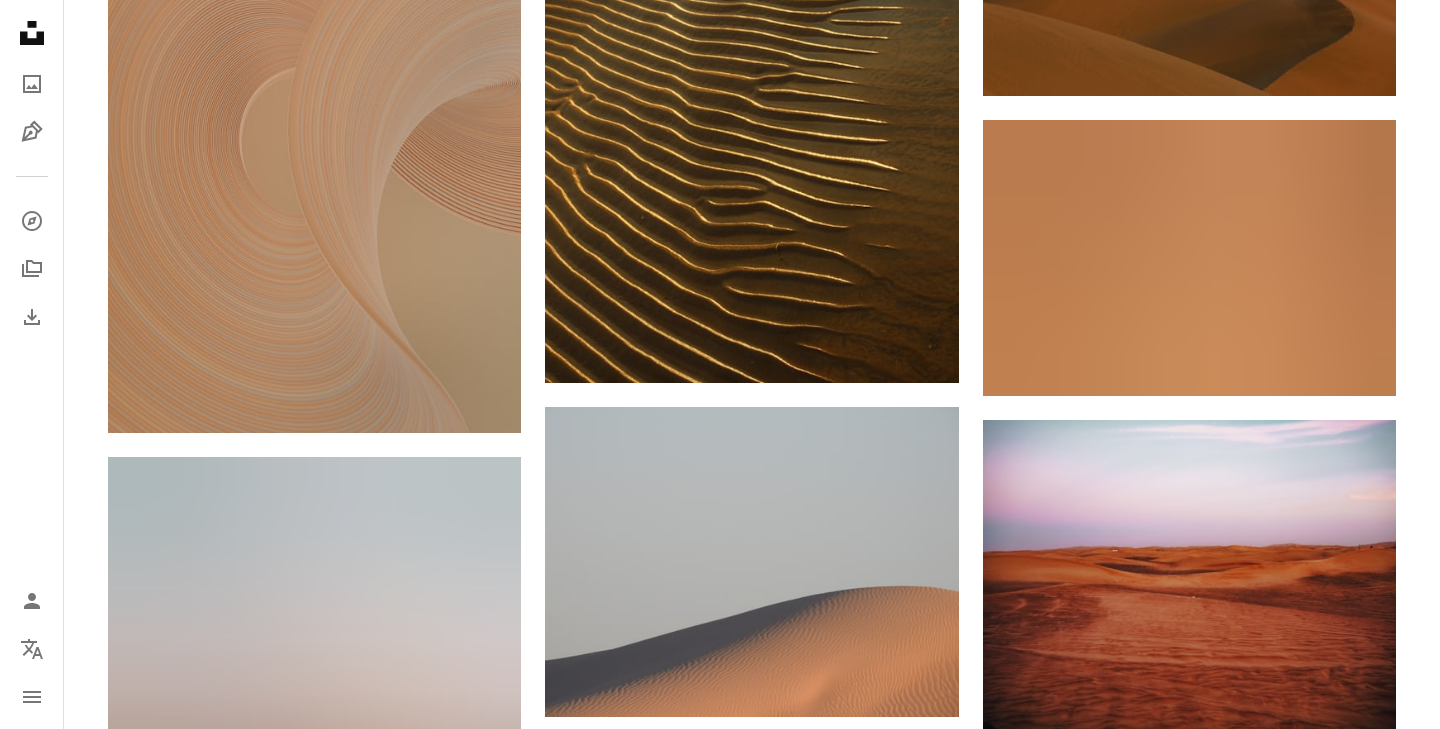 scroll, scrollTop: 24086, scrollLeft: 0, axis: vertical 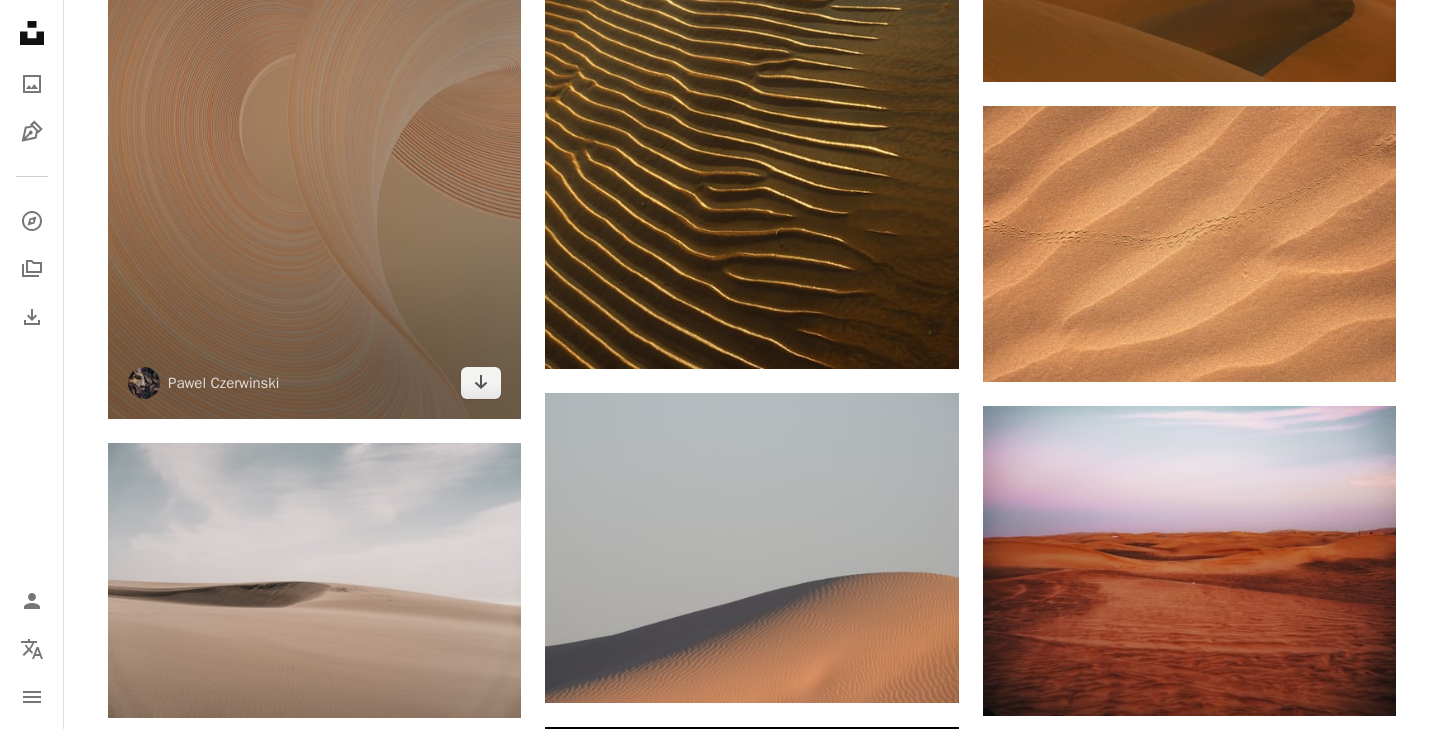 click on "Arrow pointing down" 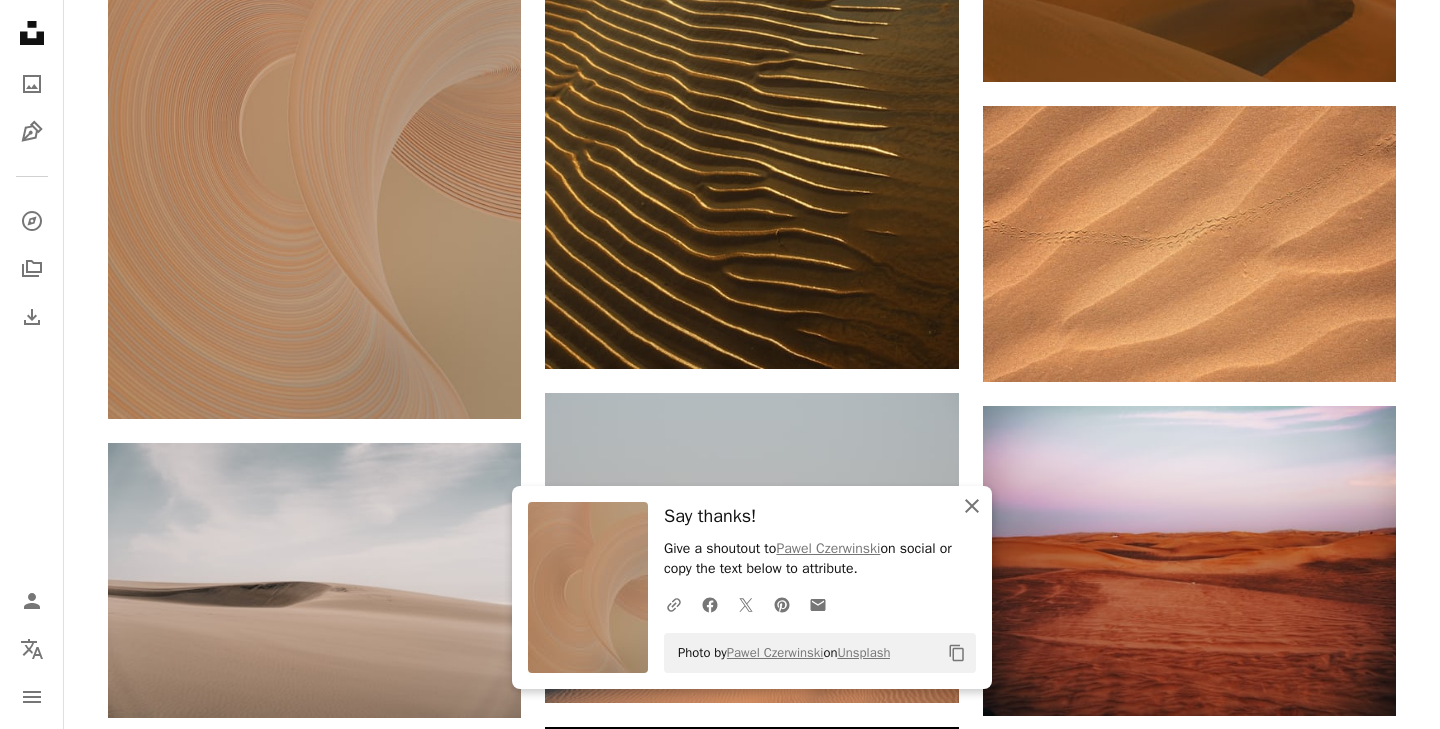 click on "An X shape" 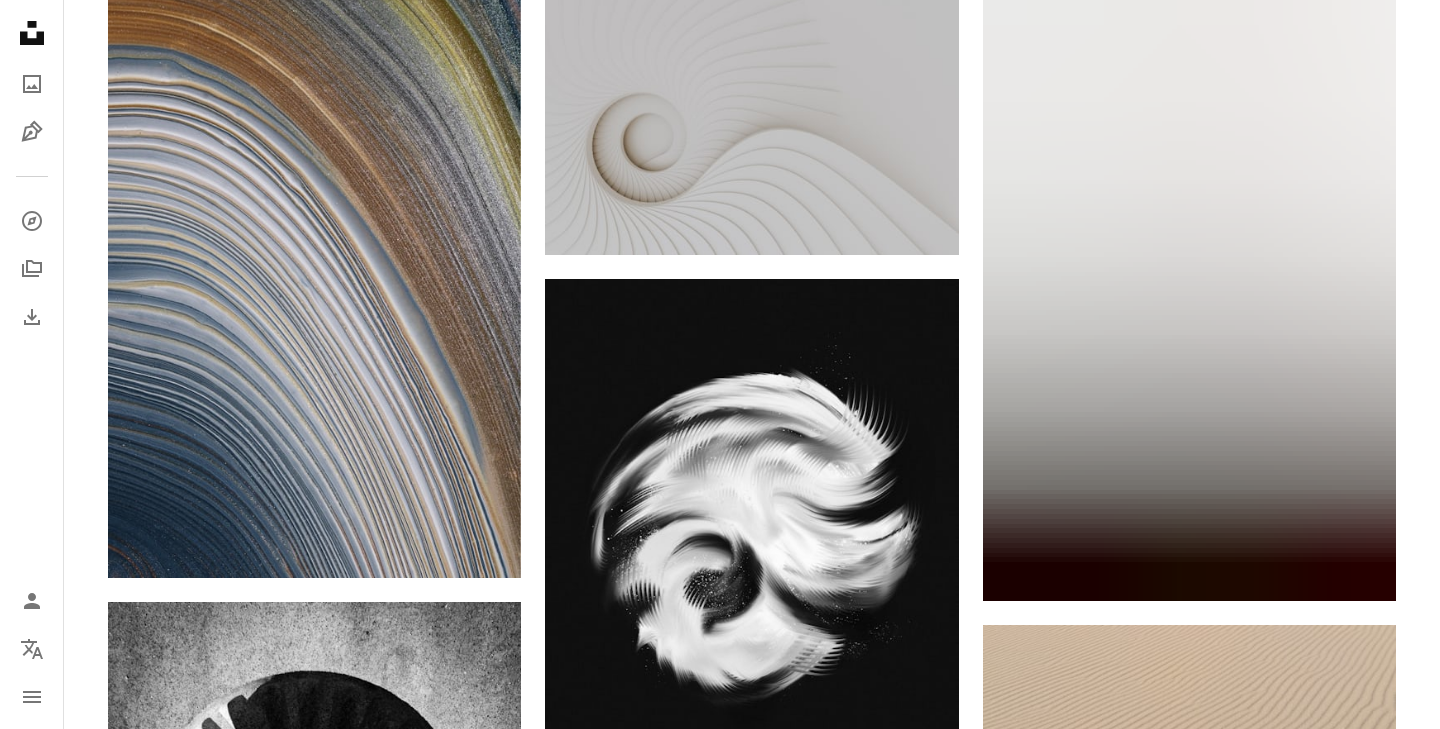 scroll, scrollTop: 30636, scrollLeft: 0, axis: vertical 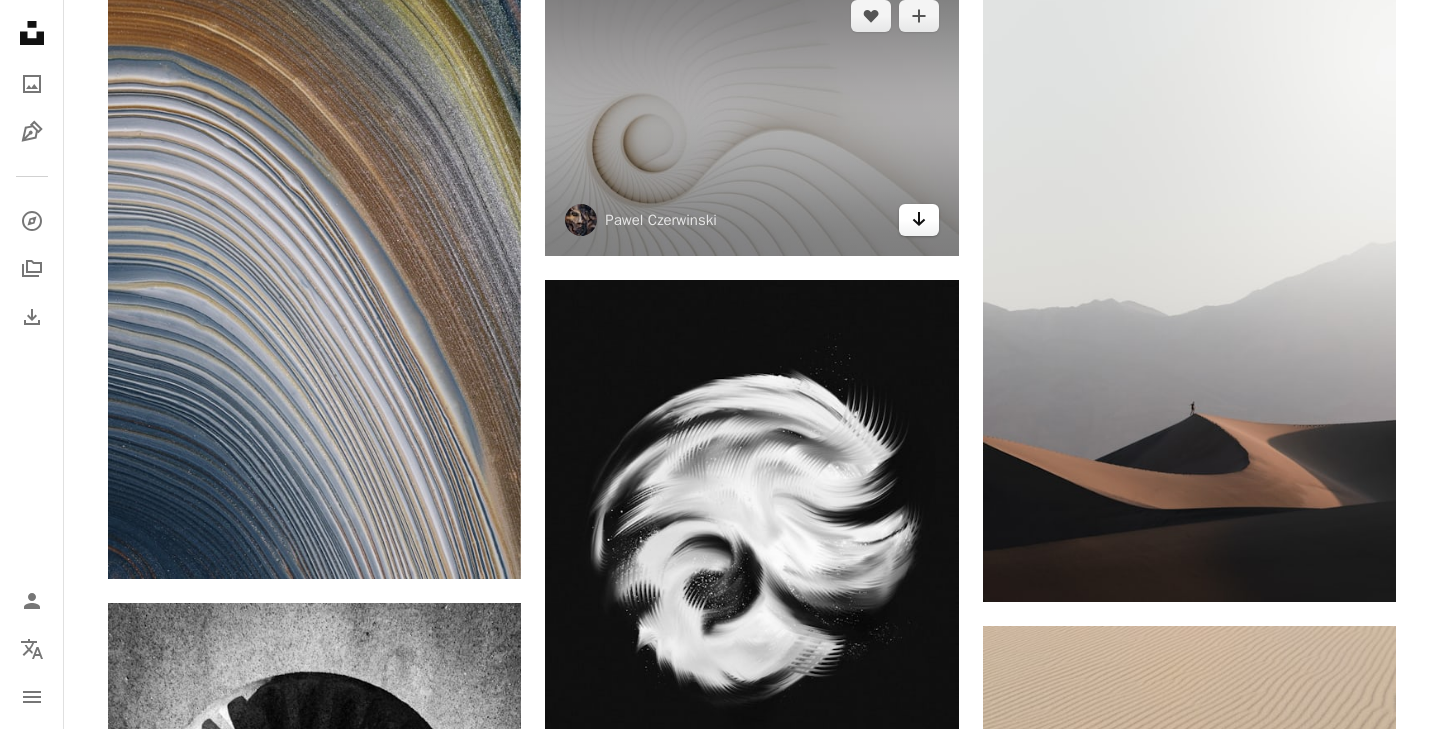 click on "Arrow pointing down" 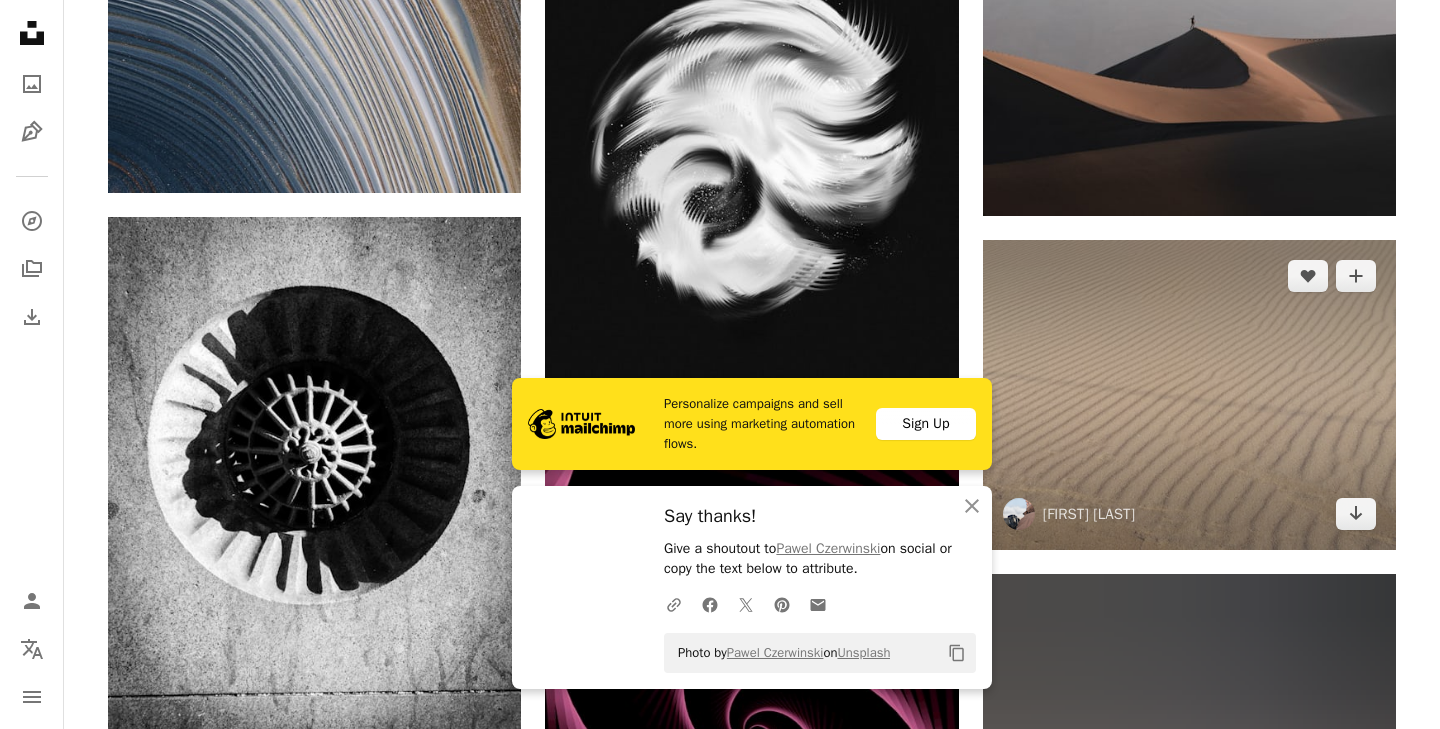 scroll, scrollTop: 31038, scrollLeft: 0, axis: vertical 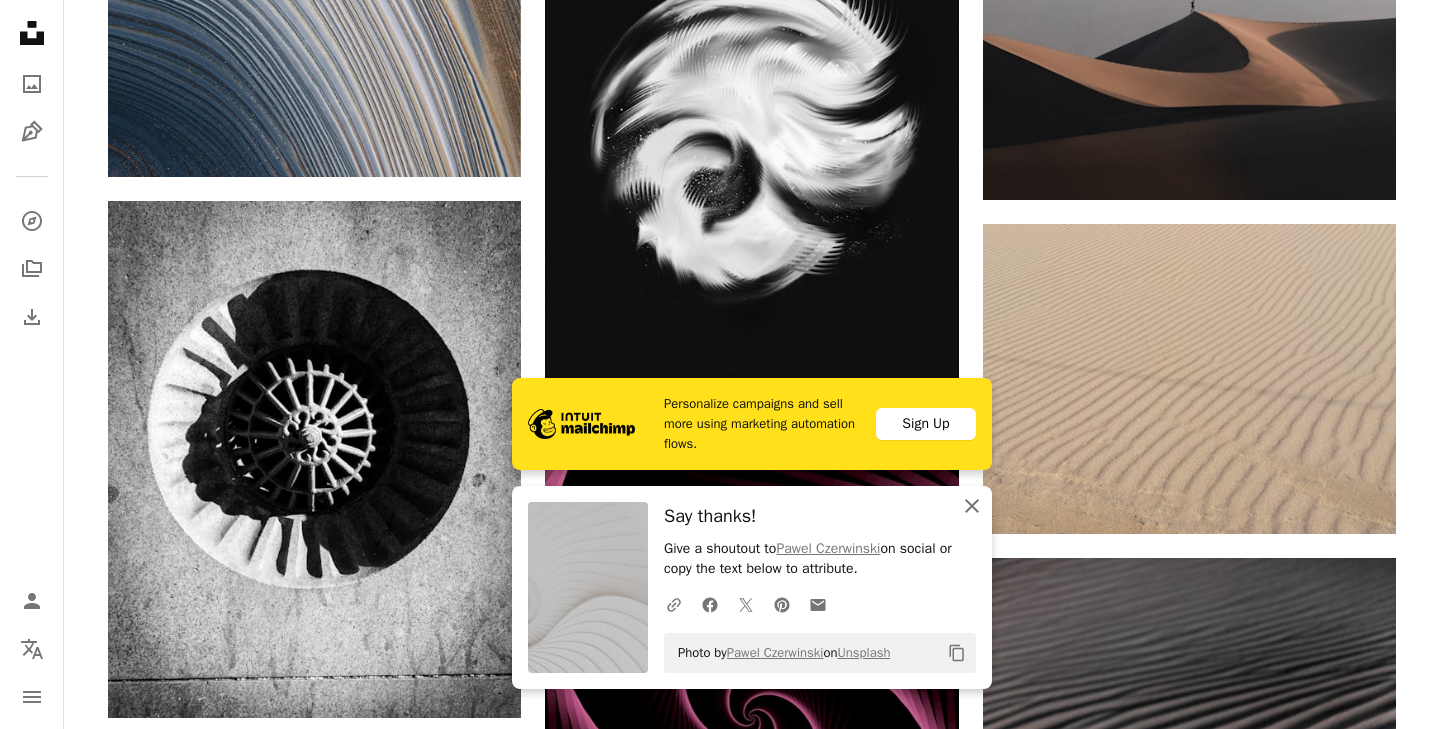 click on "An X shape" 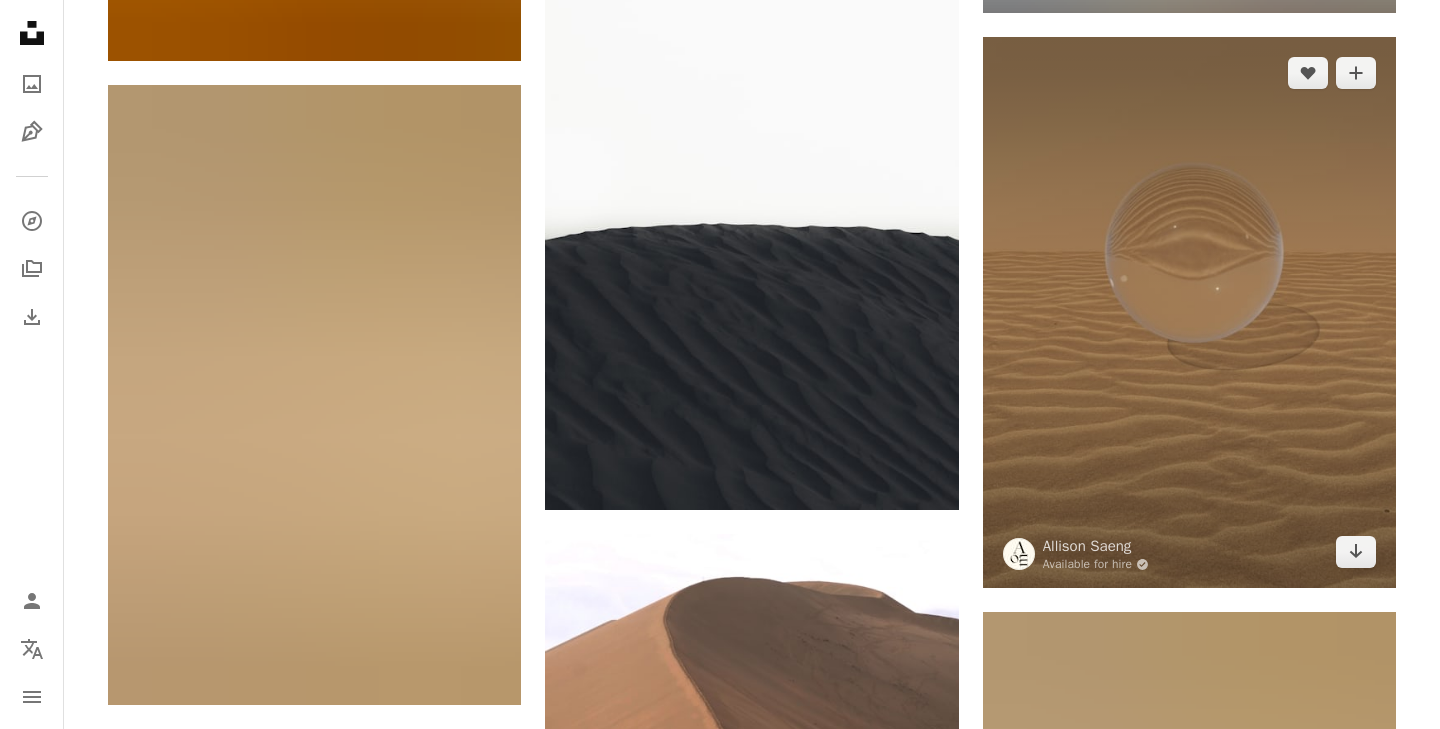 scroll, scrollTop: 39784, scrollLeft: 0, axis: vertical 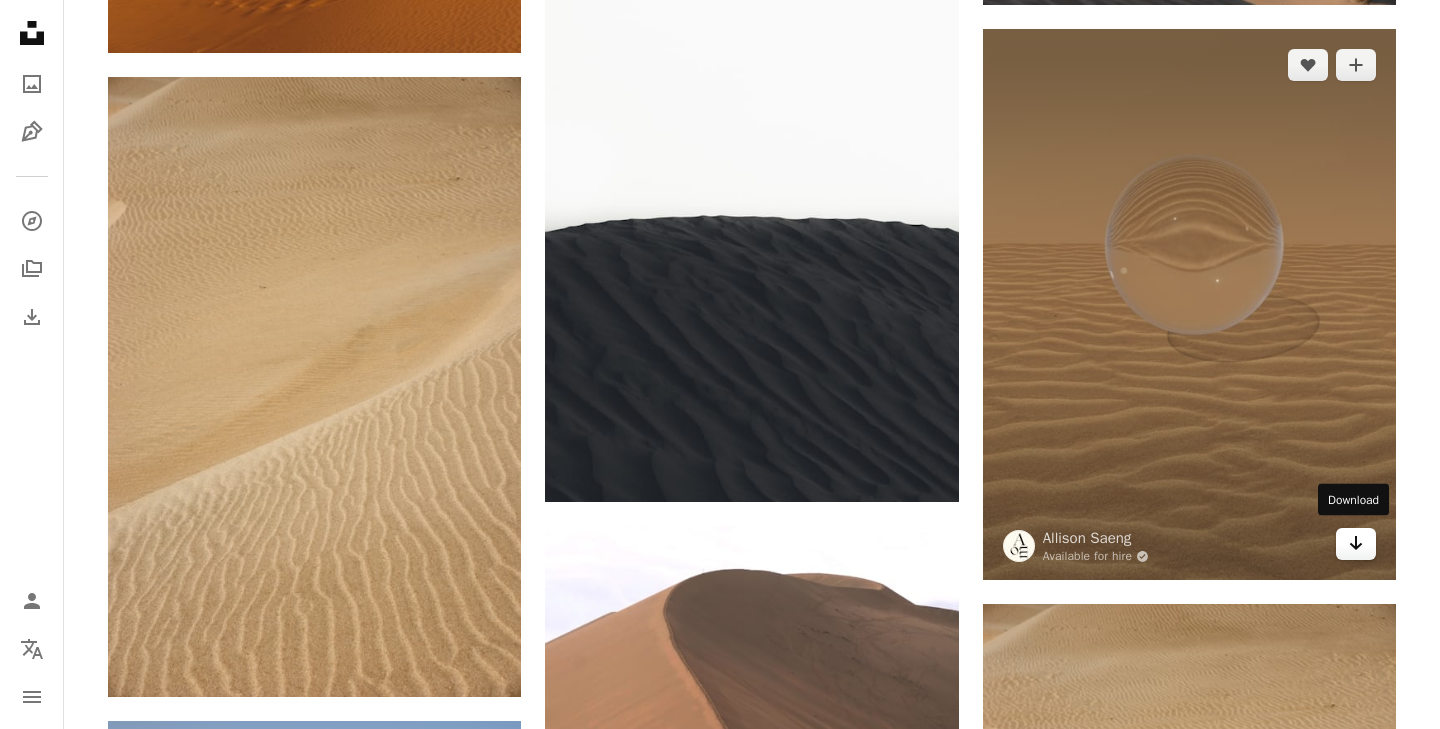 click on "Arrow pointing down" 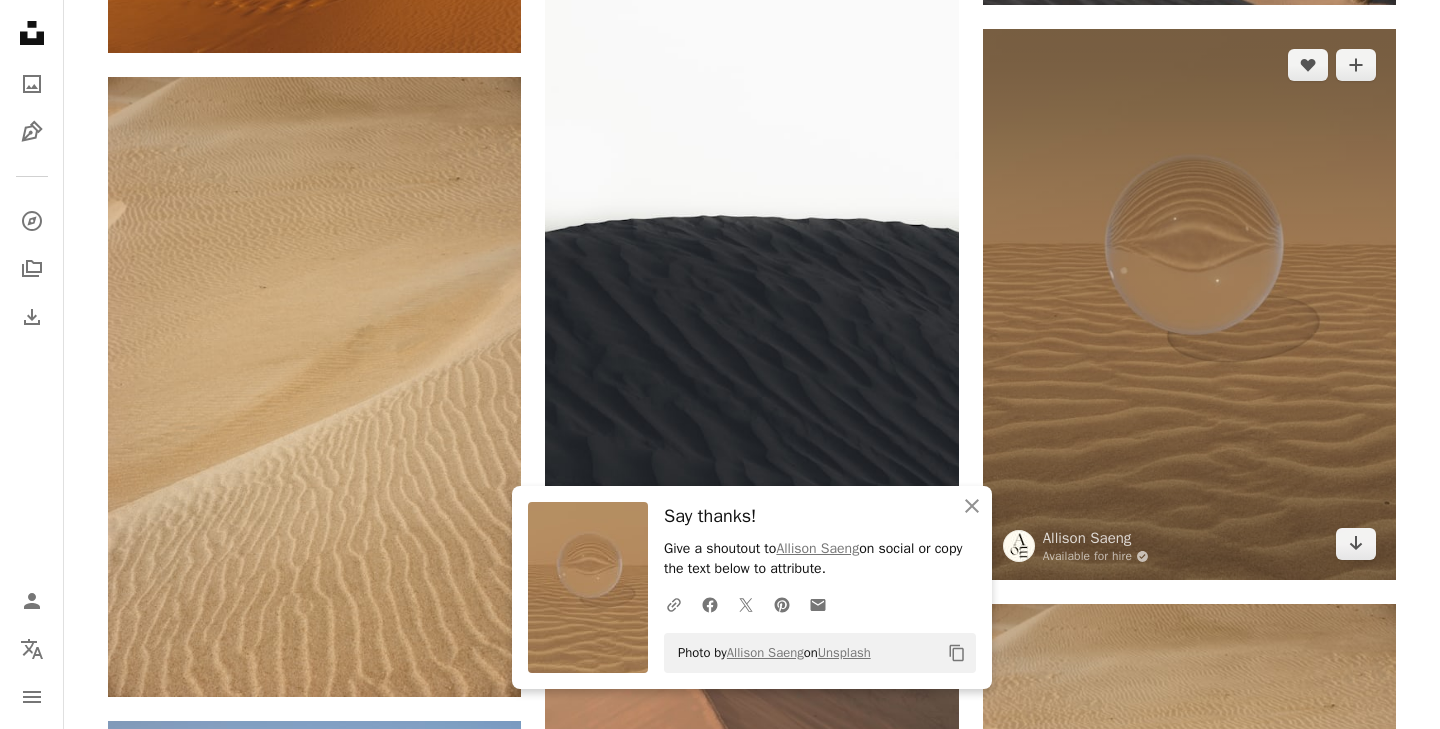 click at bounding box center [1189, 304] 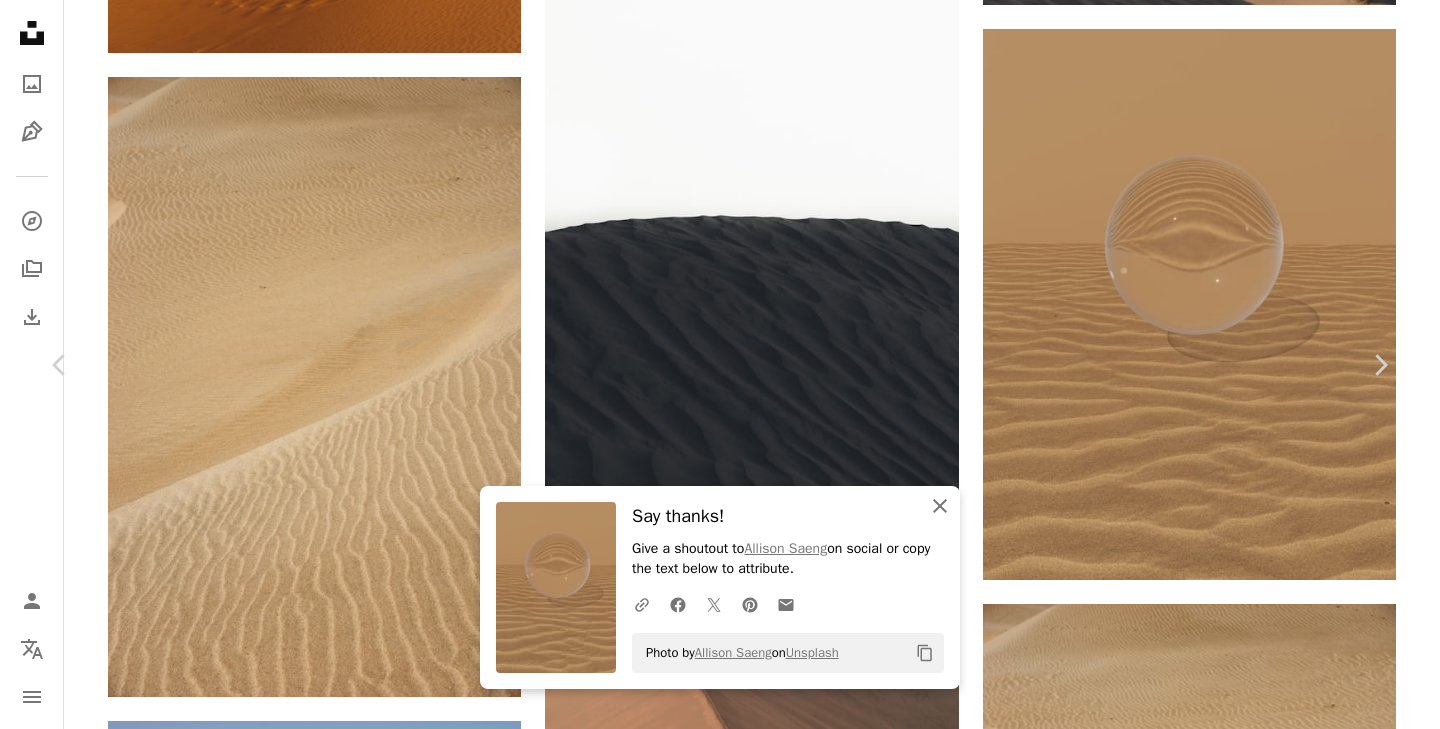 click on "An X shape" 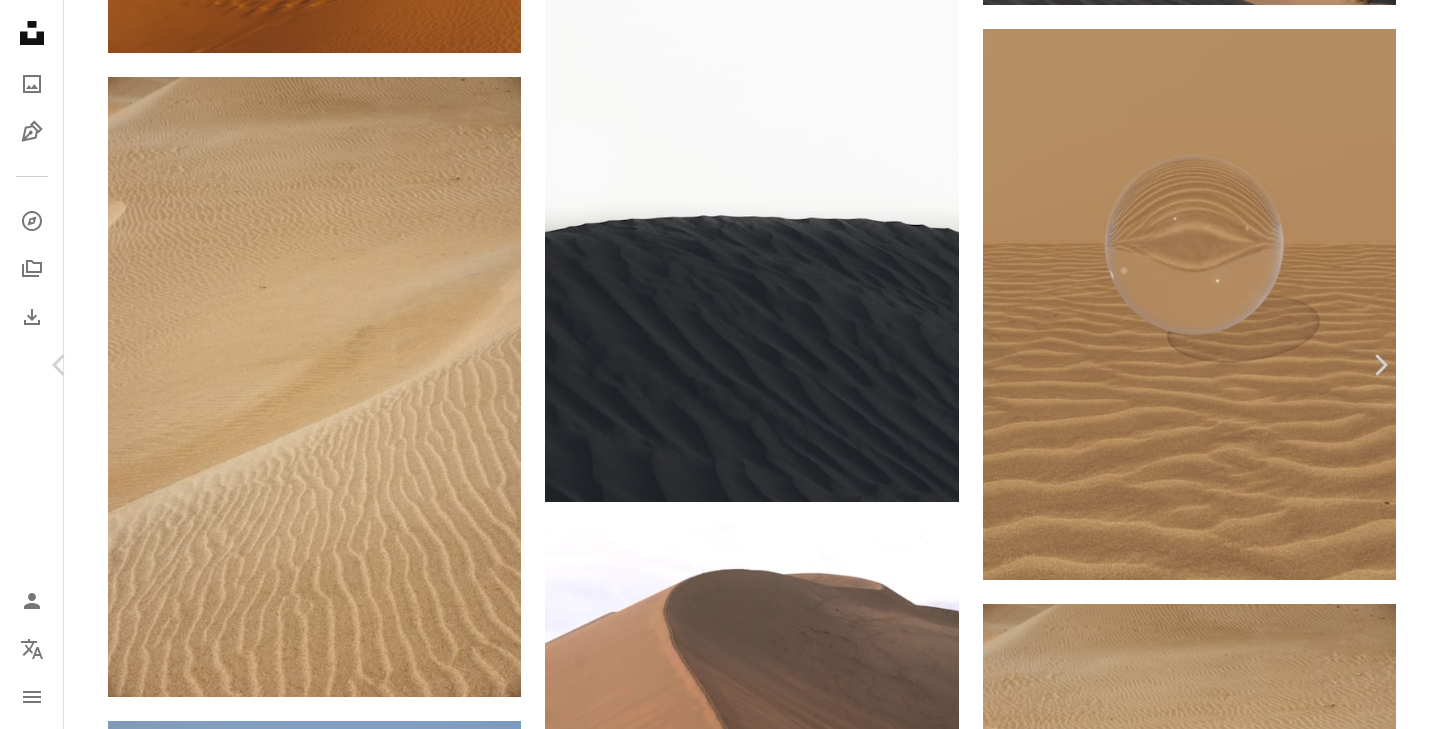 click on "An X shape Chevron left Chevron right [FIRST] [LAST] Available for hire A checkmark inside of a circle A heart A plus sign Download free Chevron down Zoom in Views [NUMBER], [NUMBER] Downloads [NUMBER] Featured in 3D Renders , Experimental A forward-right arrow Share Info icon Info More Actions Amidst this desolate expanse, we are drawn to a mirage, an optical illusion that appears as a shimmering, crystal-clear visual, whether it be literal or metaphorical. Calendar outlined Published on October [DAY], [YEAR] Safety Free to use under the Unsplash License earth desert sand digital image brown render maze liminal space void outdoors bubble plate sphere Free images Browse premium related images on iStock | Save 20% with code UNSPLASH20 View more on iStock ↗ Related images A heart A plus sign [FIRST] [LAST] For Unsplash+ A lock Download A heart A plus sign Resource Database Available for hire A checkmark inside of a circle A heart" at bounding box center [720, 3107] 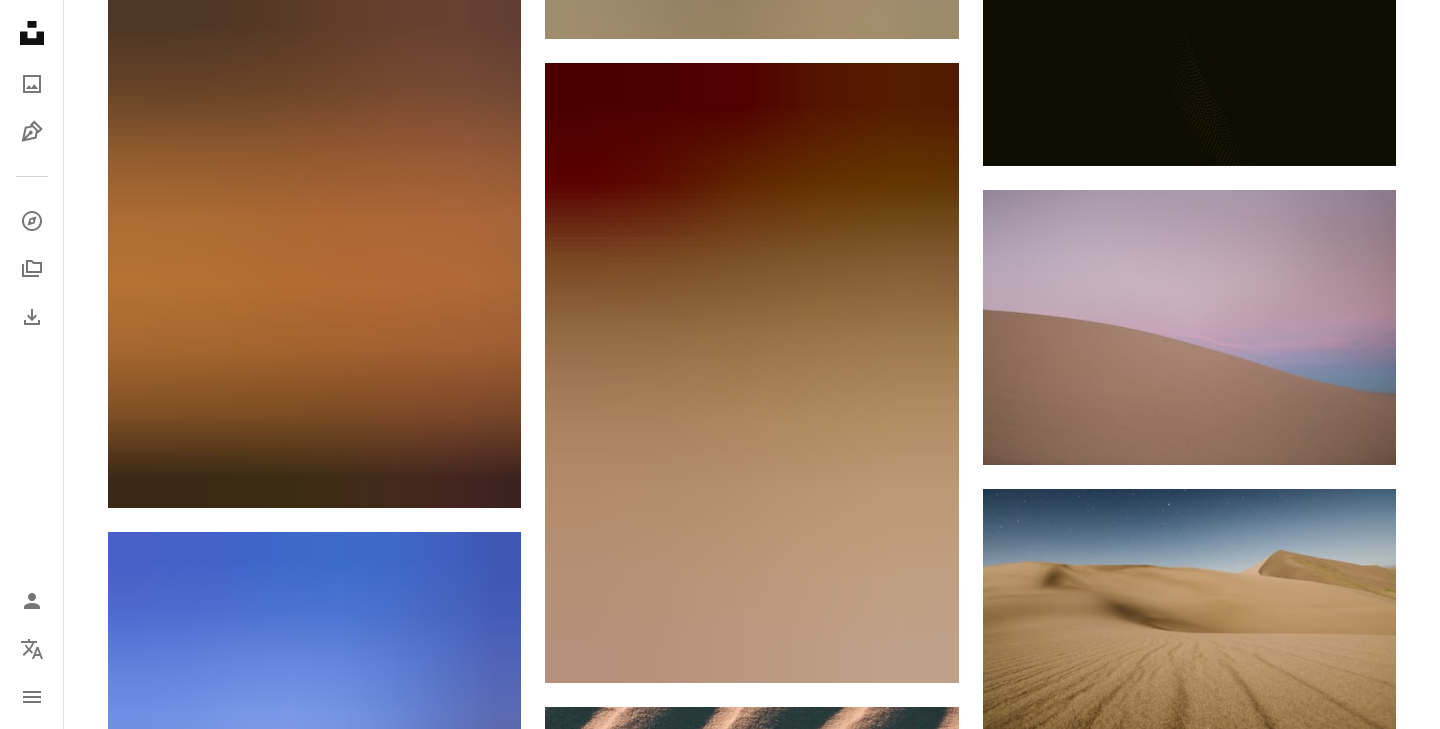 scroll, scrollTop: 41472, scrollLeft: 0, axis: vertical 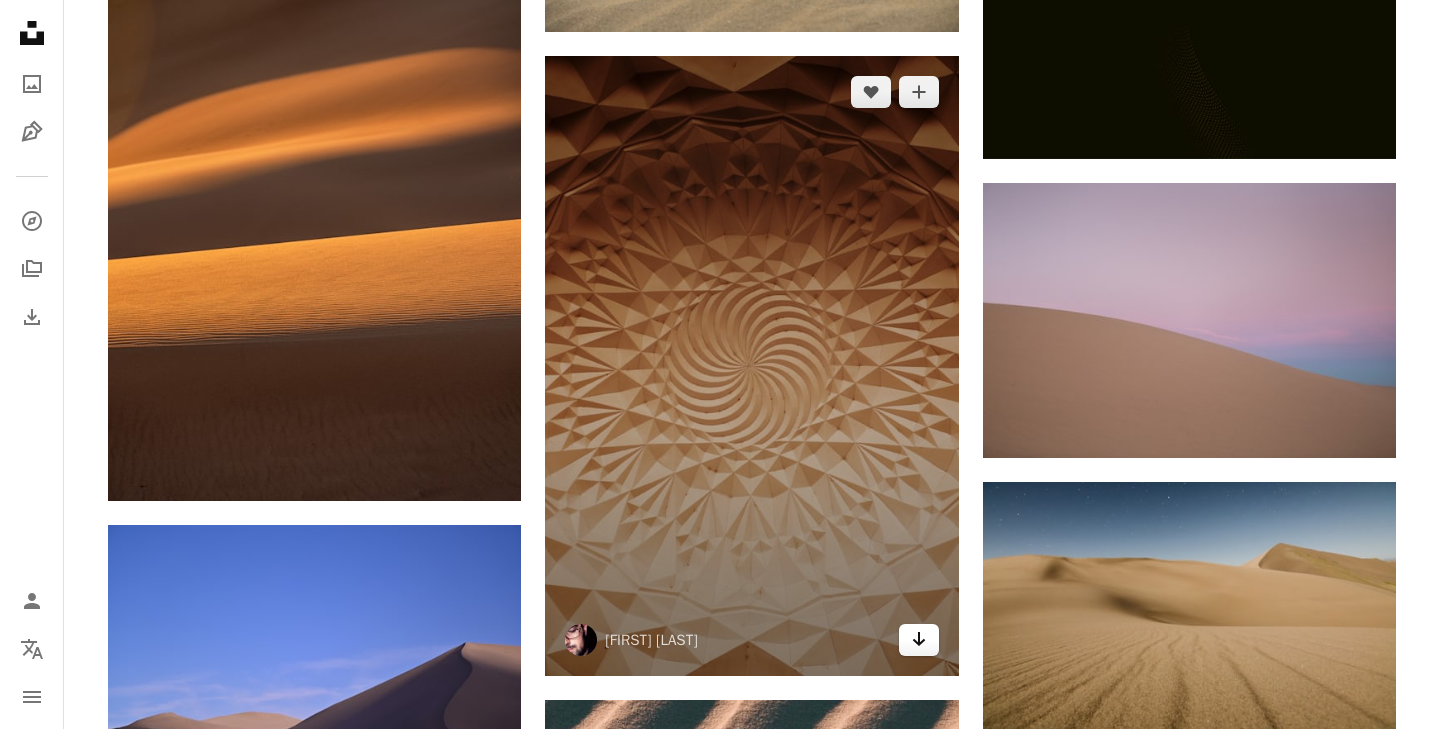 click on "Arrow pointing down" 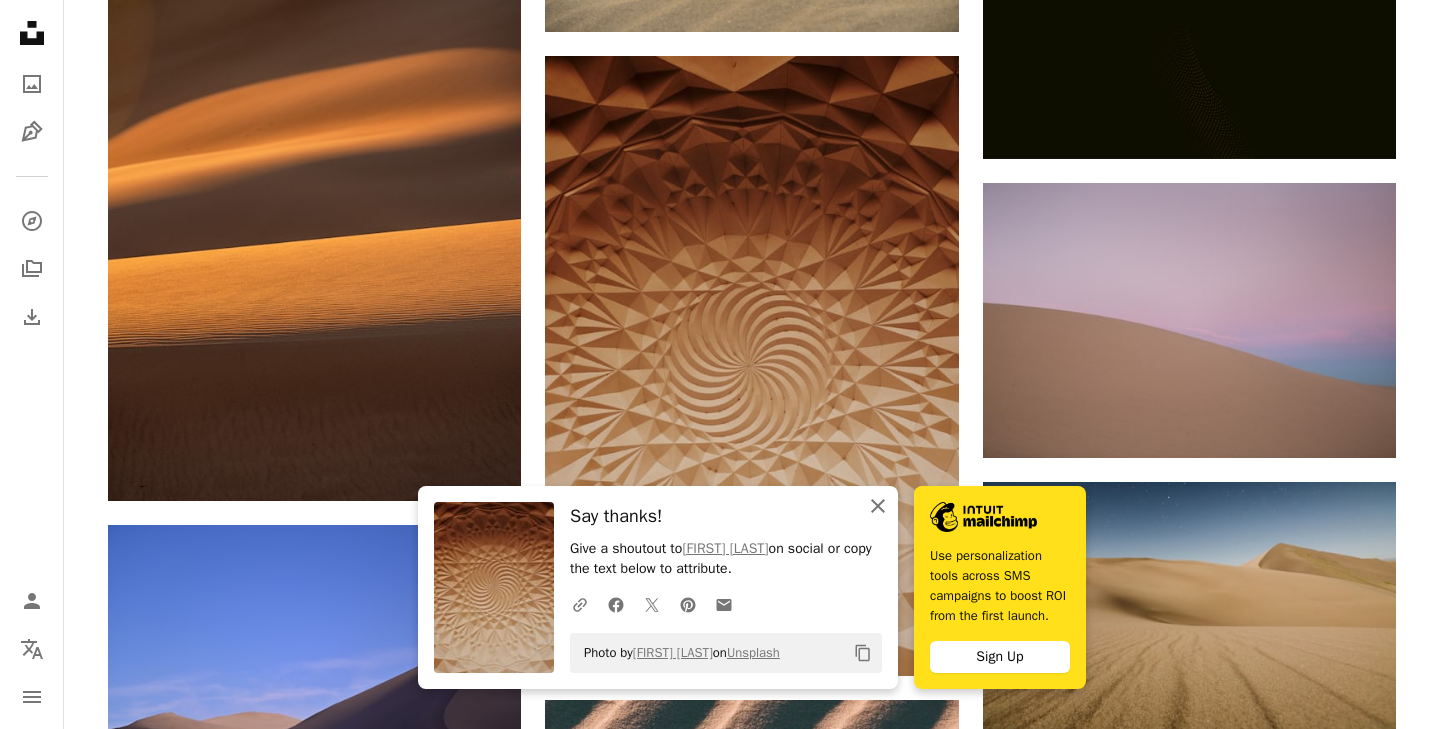 click on "An X shape" 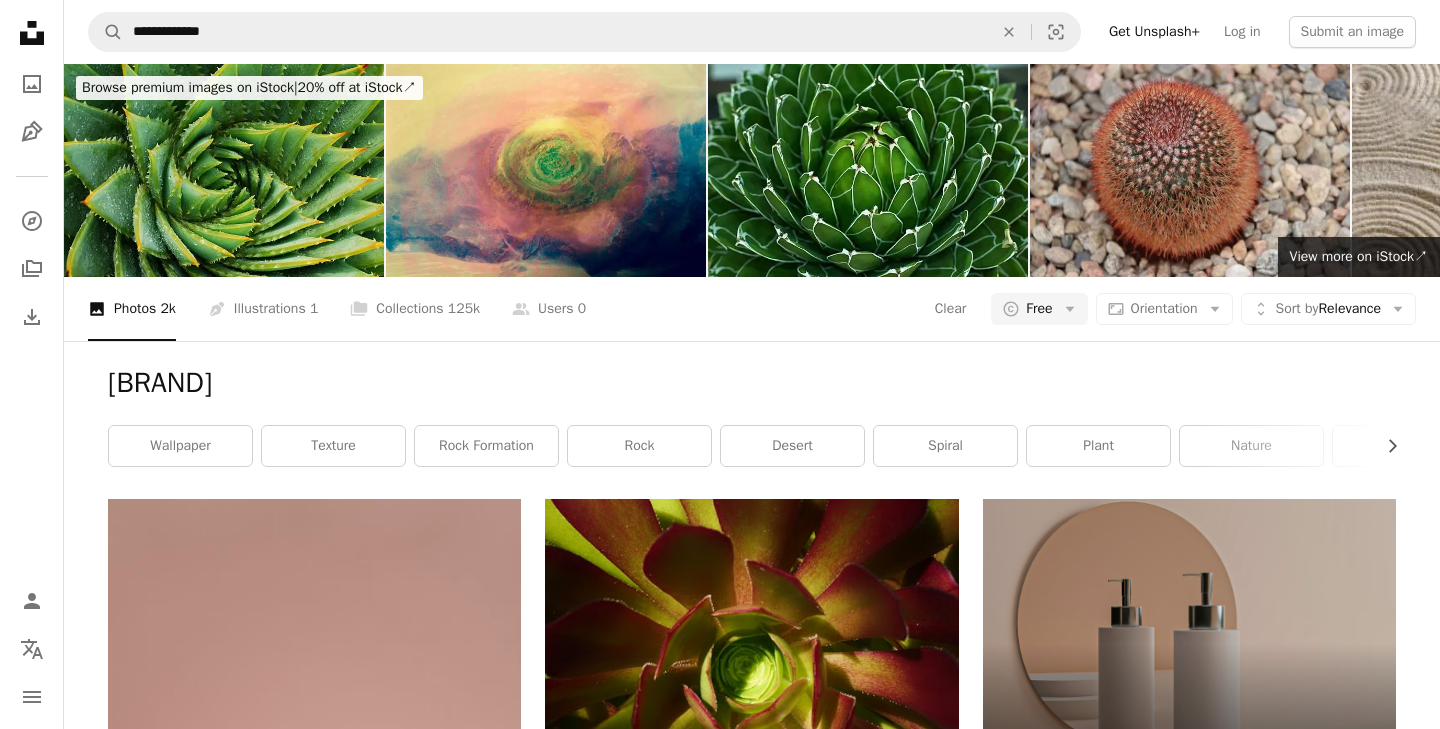 scroll, scrollTop: 0, scrollLeft: 0, axis: both 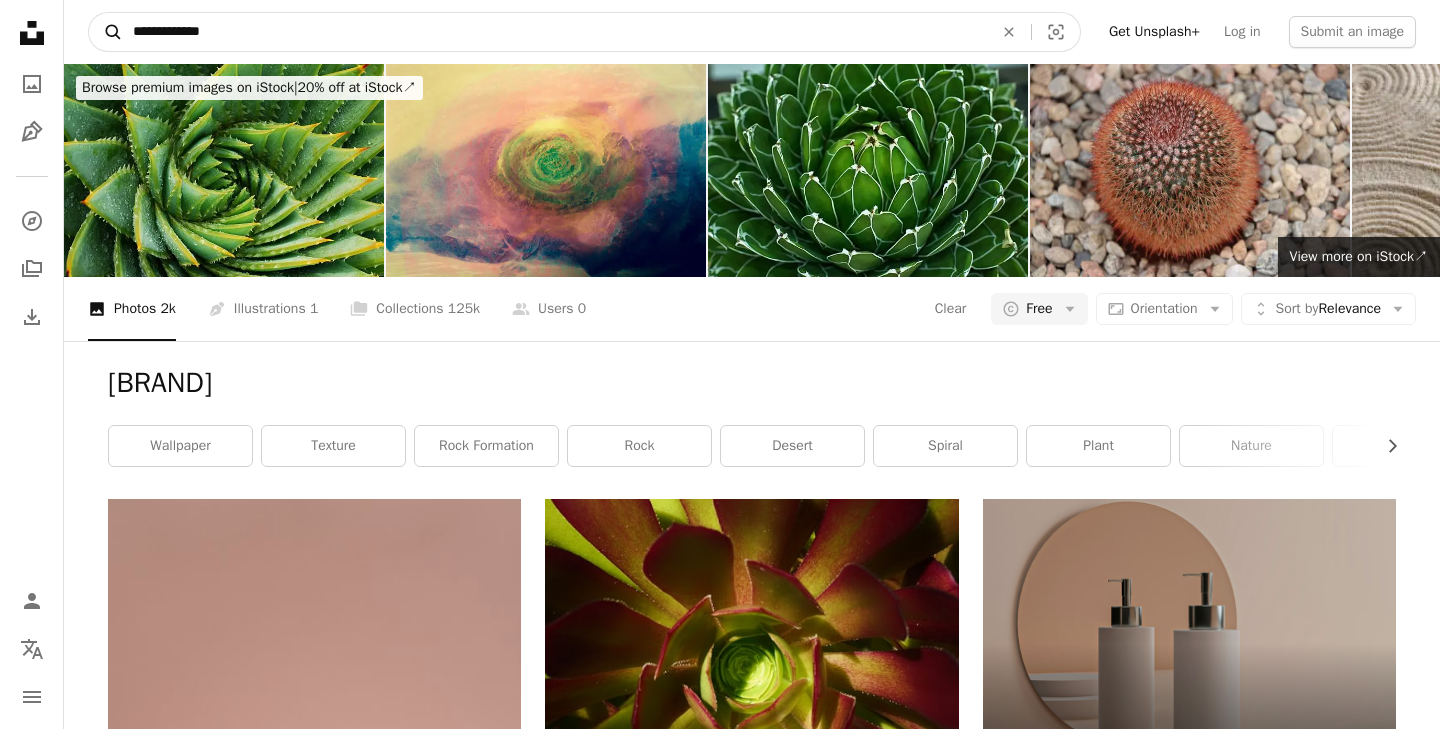 drag, startPoint x: 230, startPoint y: 33, endPoint x: 92, endPoint y: 31, distance: 138.0145 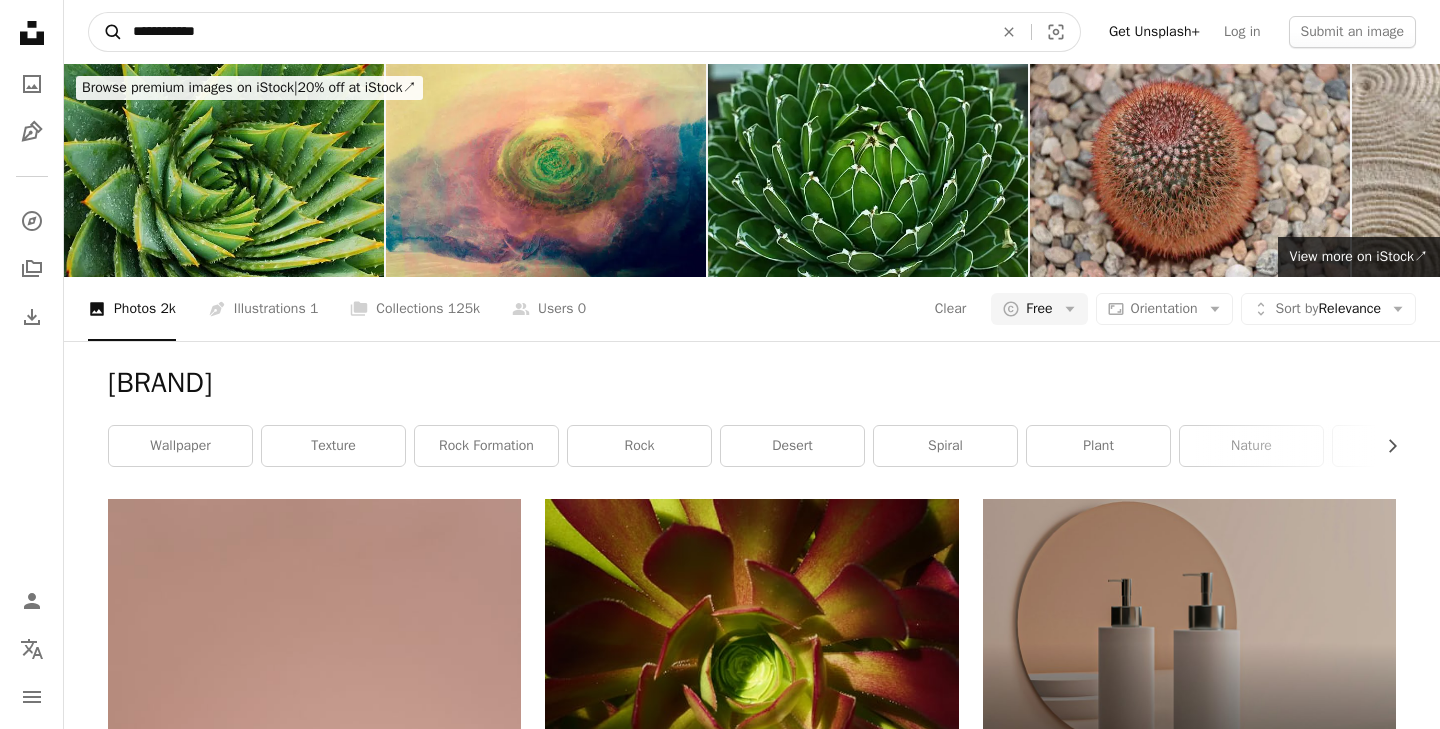 type on "**********" 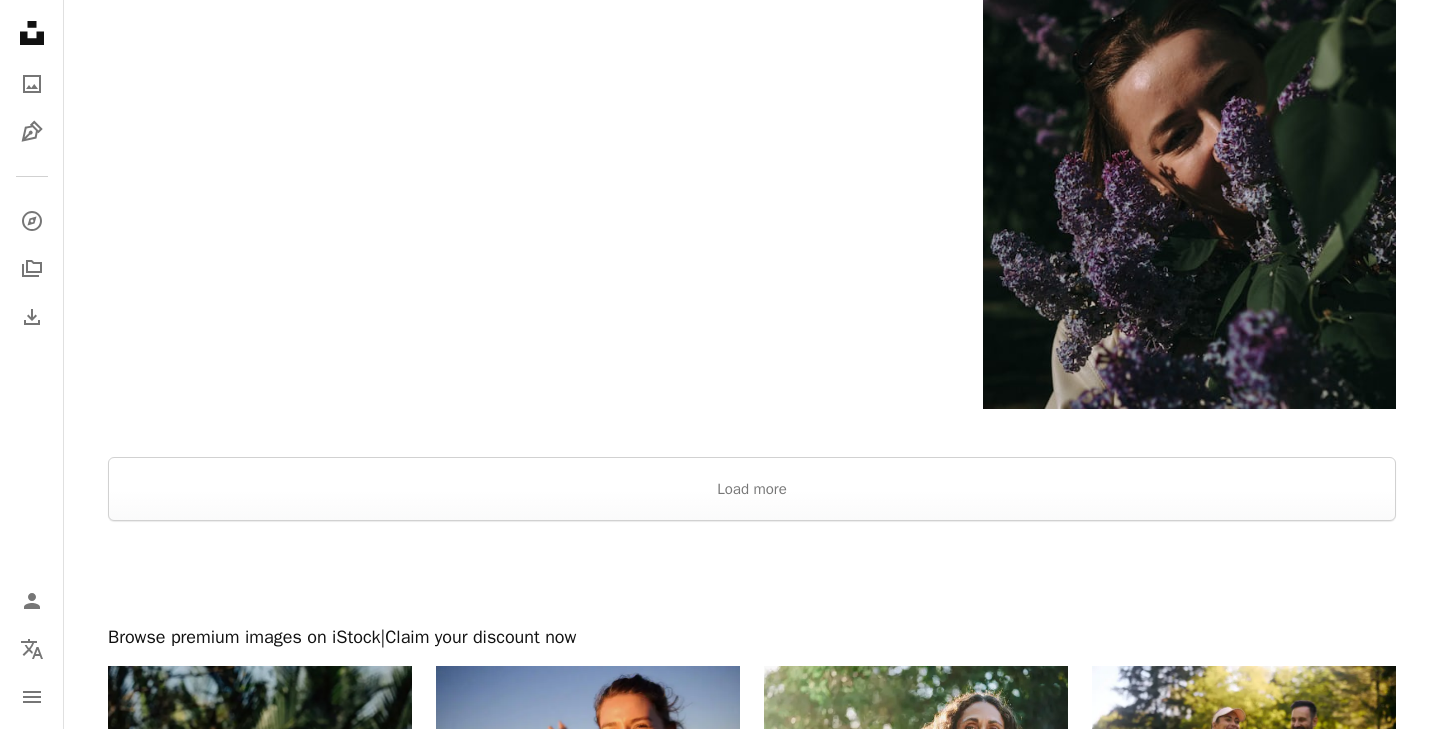 scroll, scrollTop: 3757, scrollLeft: 0, axis: vertical 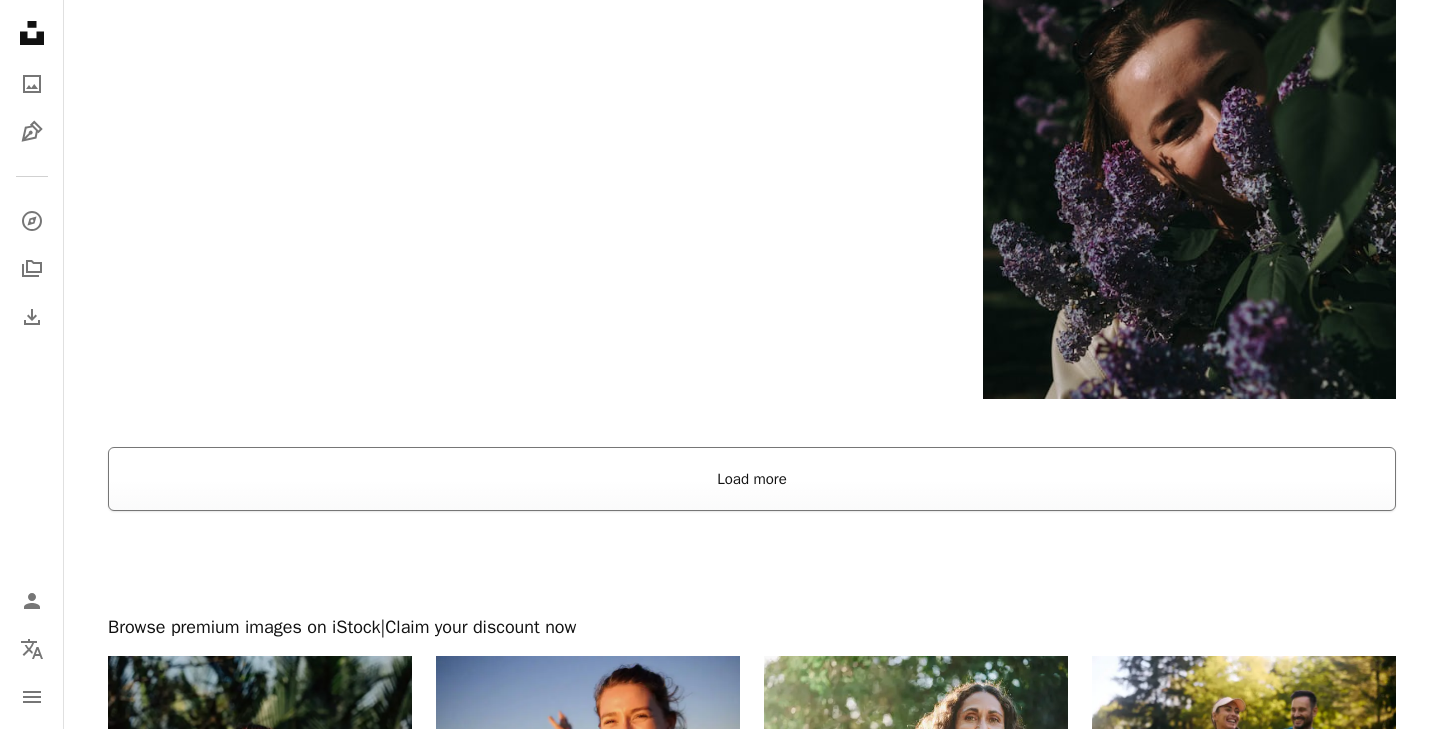 click on "Load more" at bounding box center (752, 479) 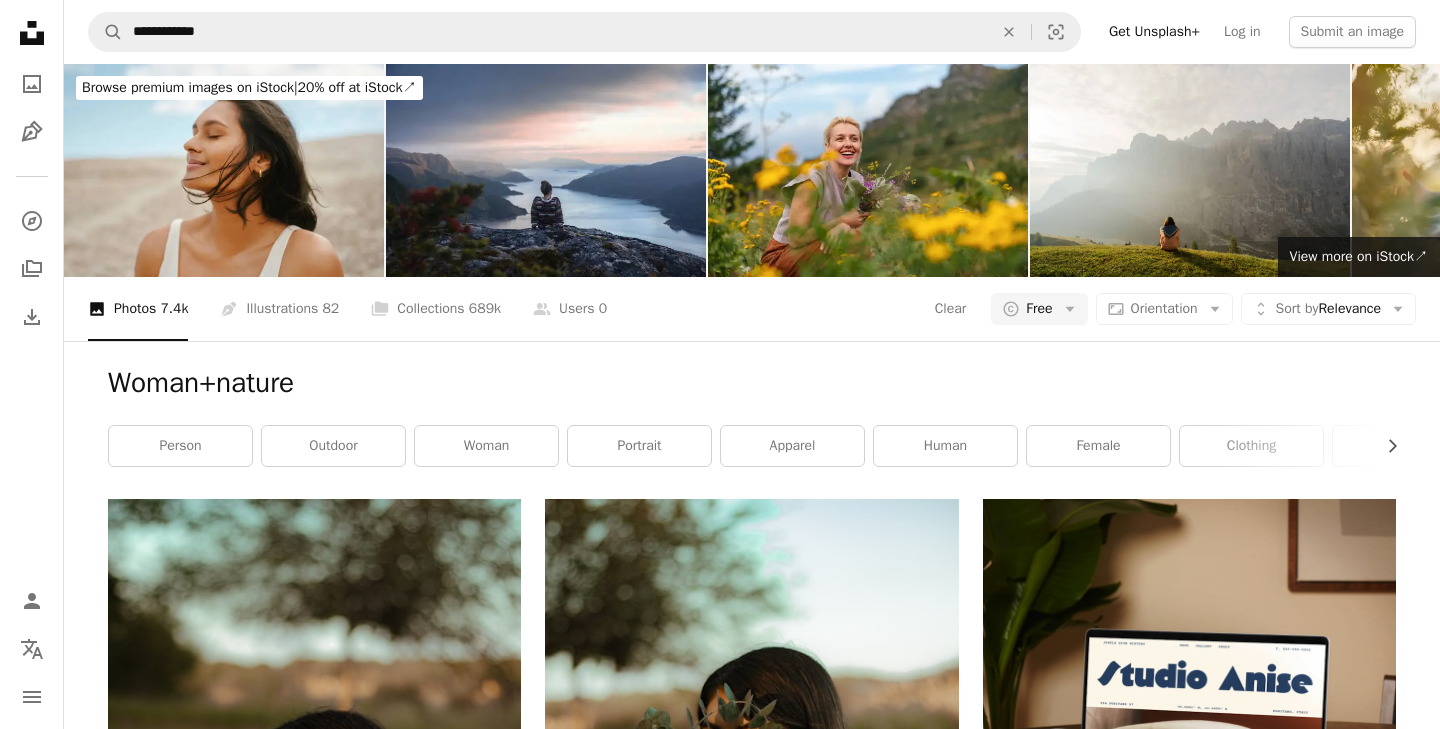 scroll, scrollTop: 0, scrollLeft: 0, axis: both 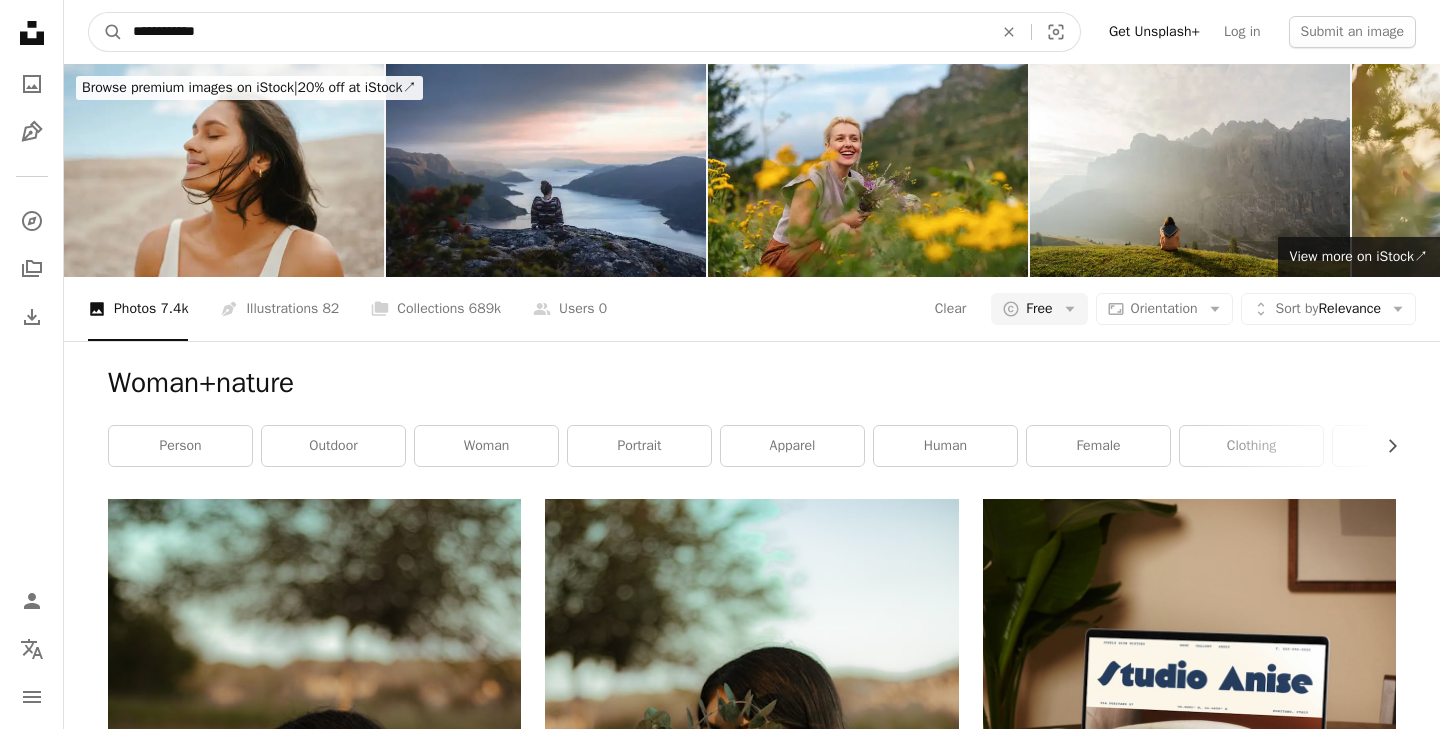 click on "**********" at bounding box center (555, 32) 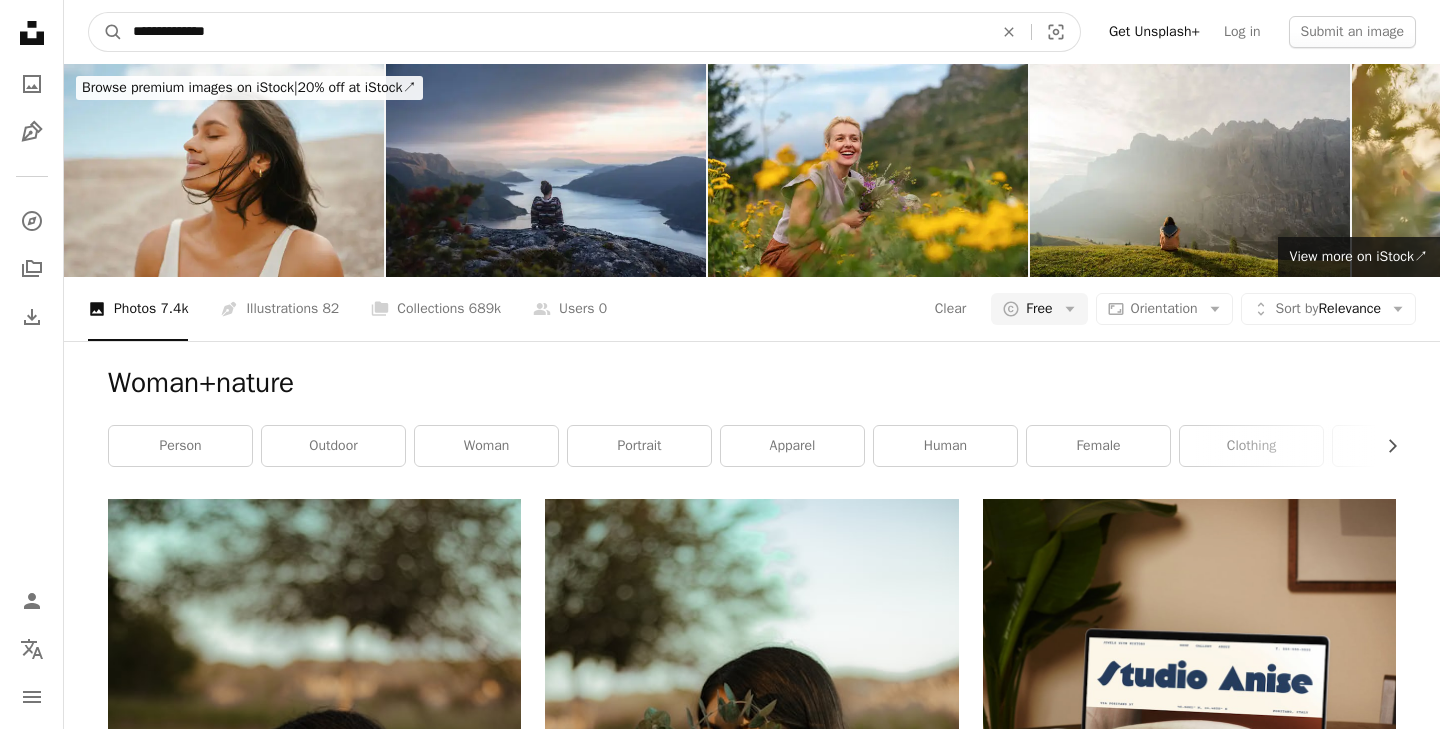 type on "**********" 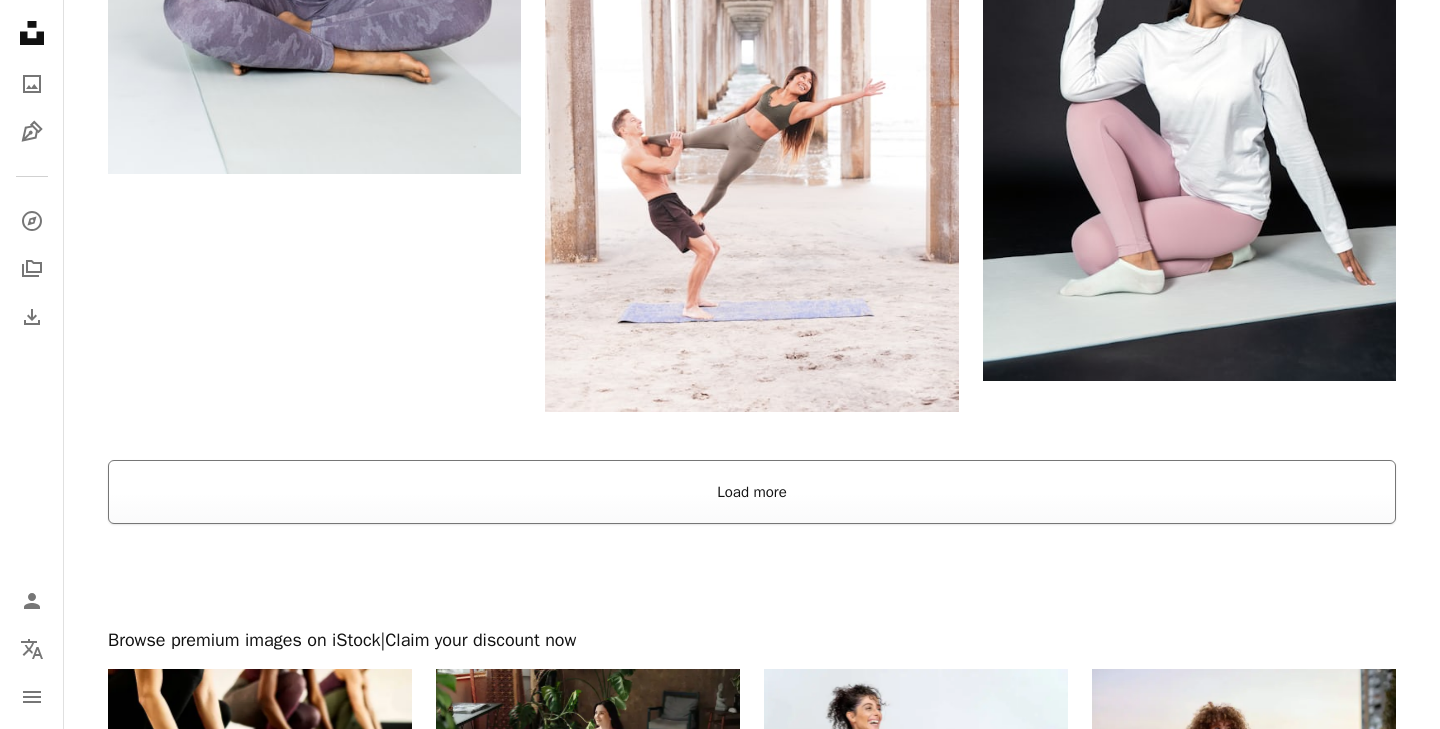 scroll, scrollTop: 3186, scrollLeft: 0, axis: vertical 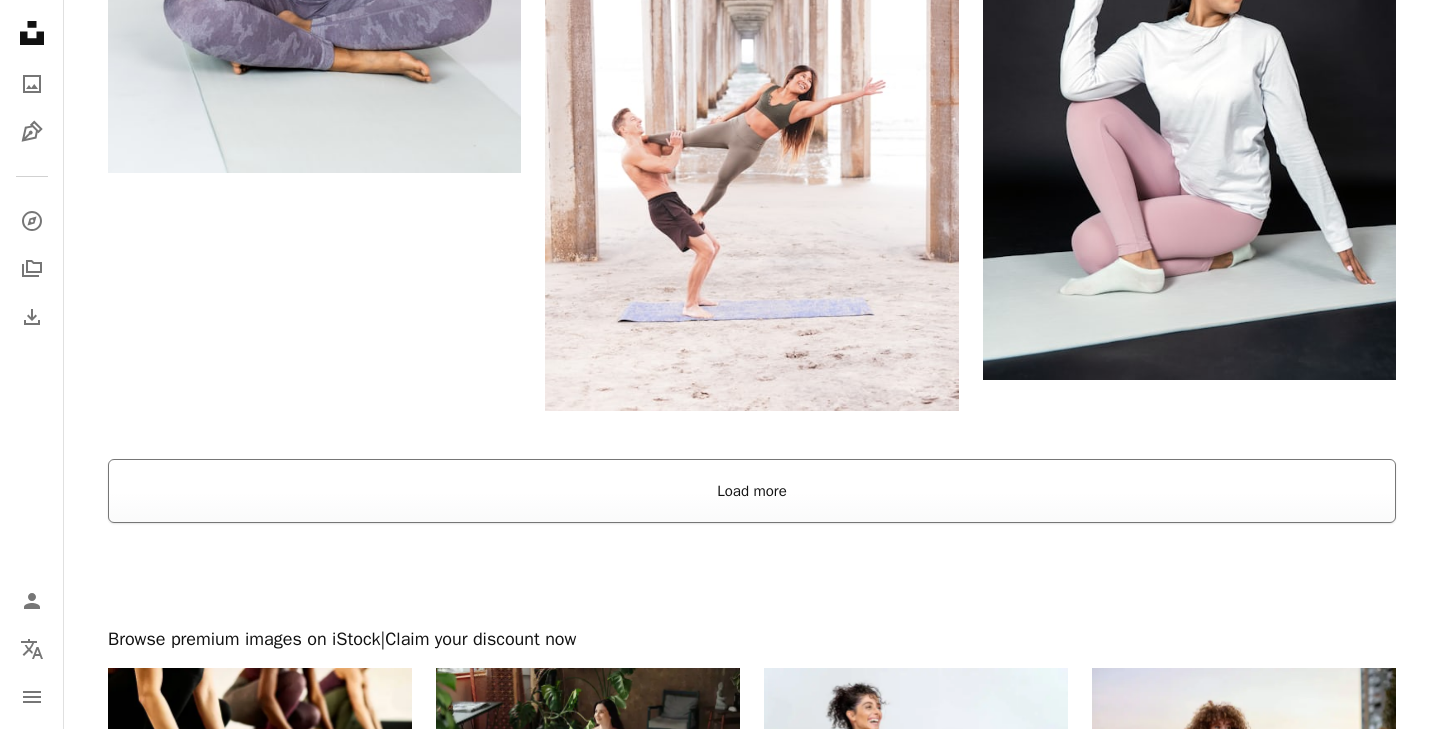 click on "Load more" at bounding box center [752, 491] 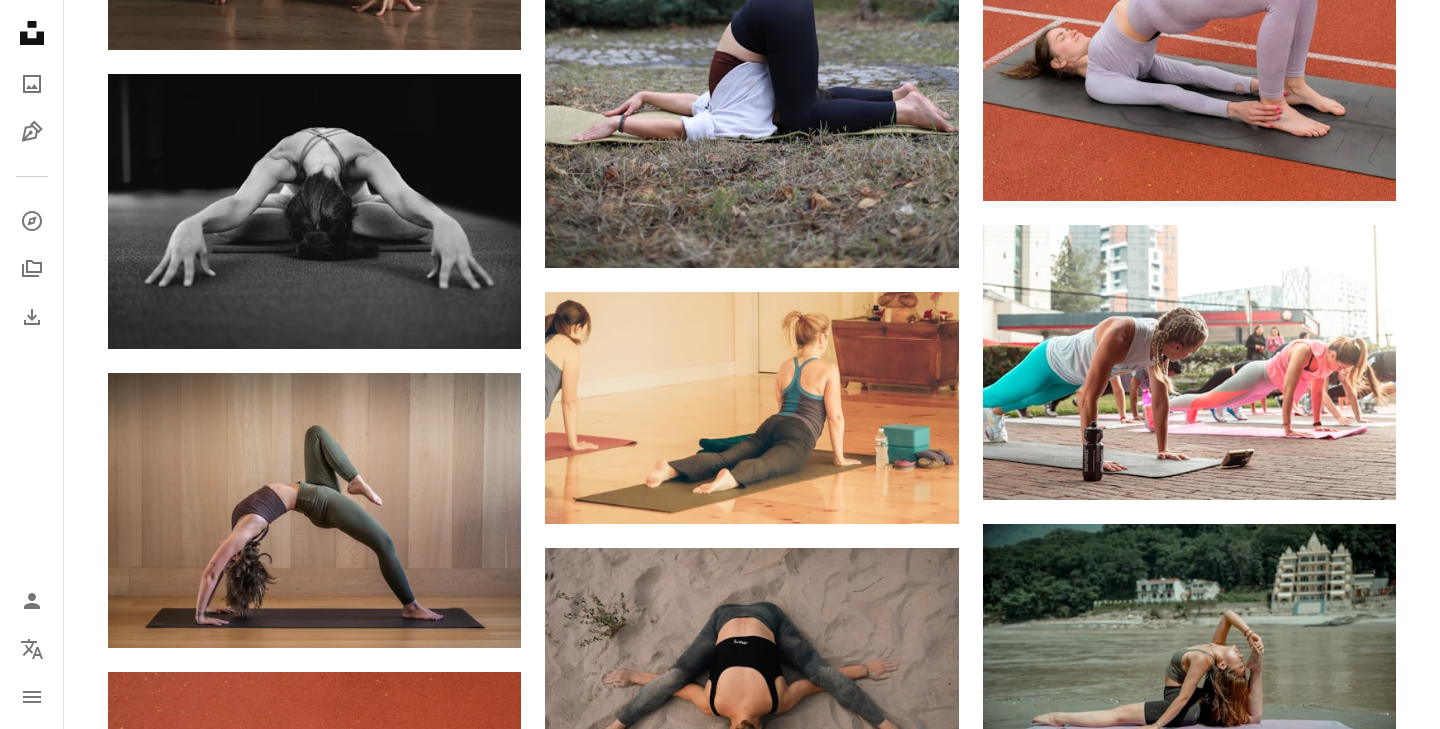 scroll, scrollTop: 10114, scrollLeft: 0, axis: vertical 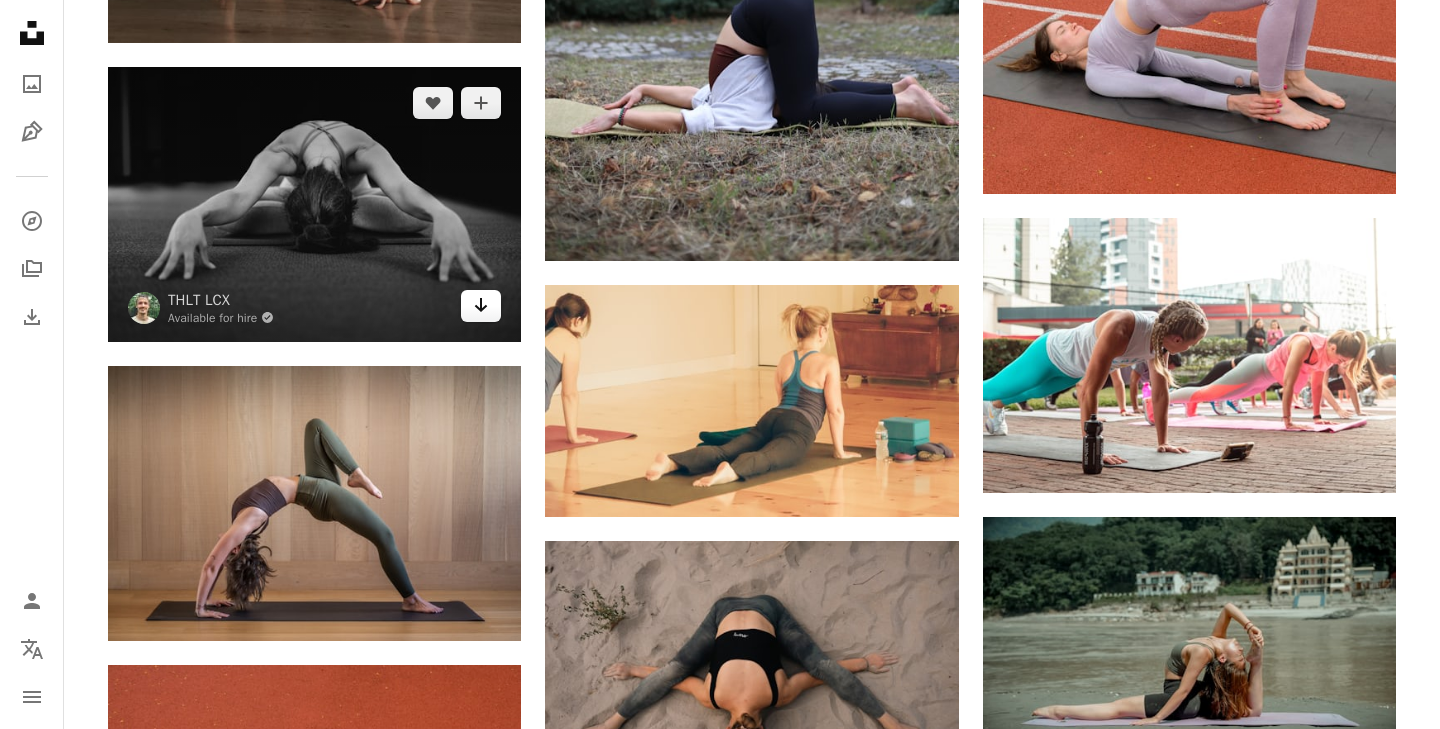 click on "Arrow pointing down" 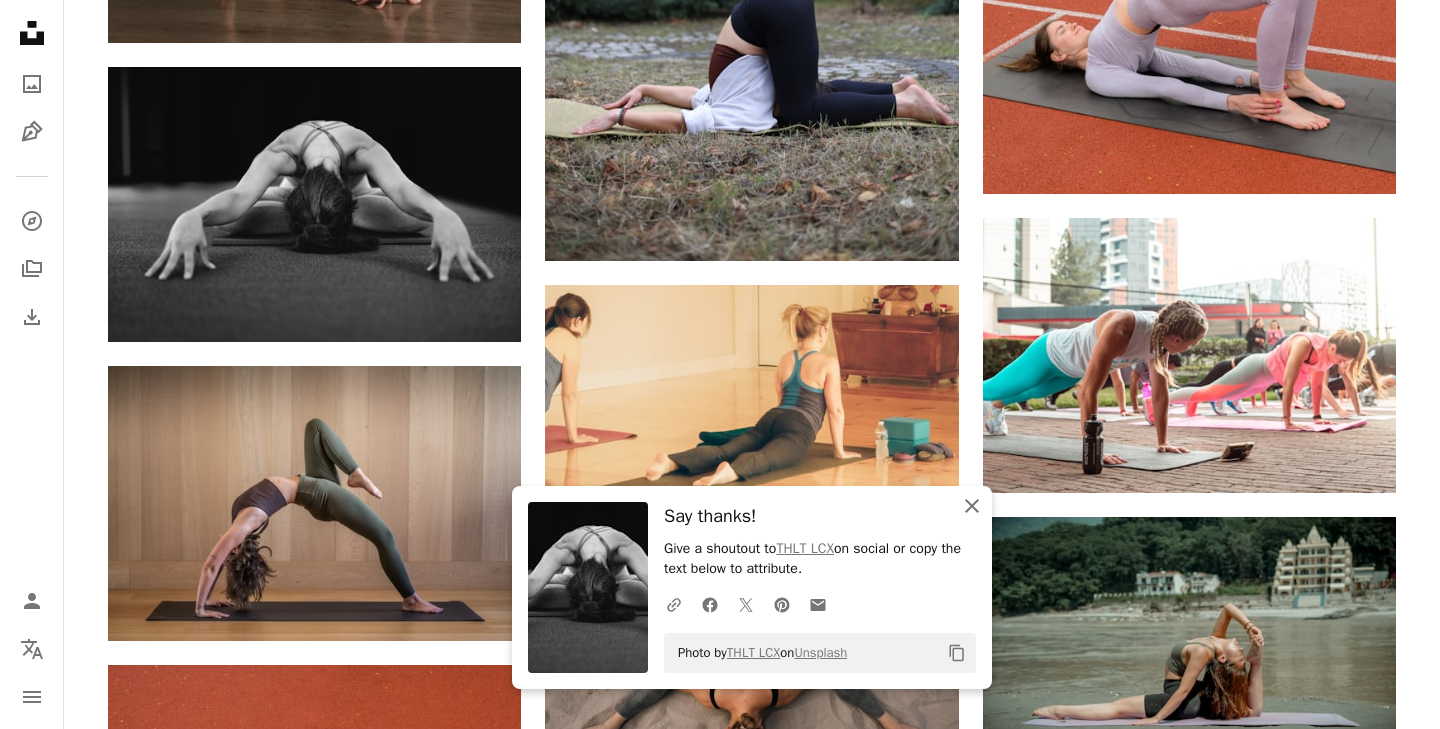 click on "An X shape" 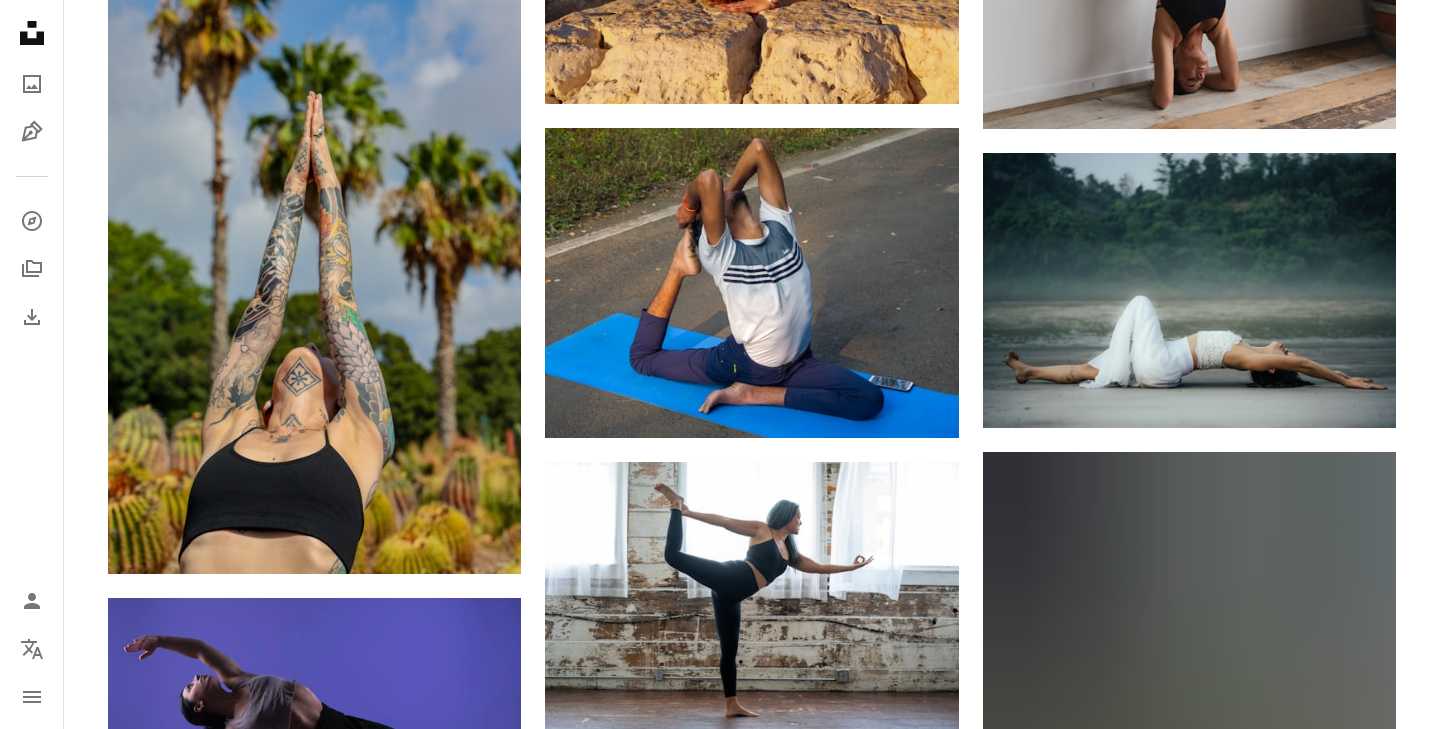 scroll, scrollTop: 48236, scrollLeft: 0, axis: vertical 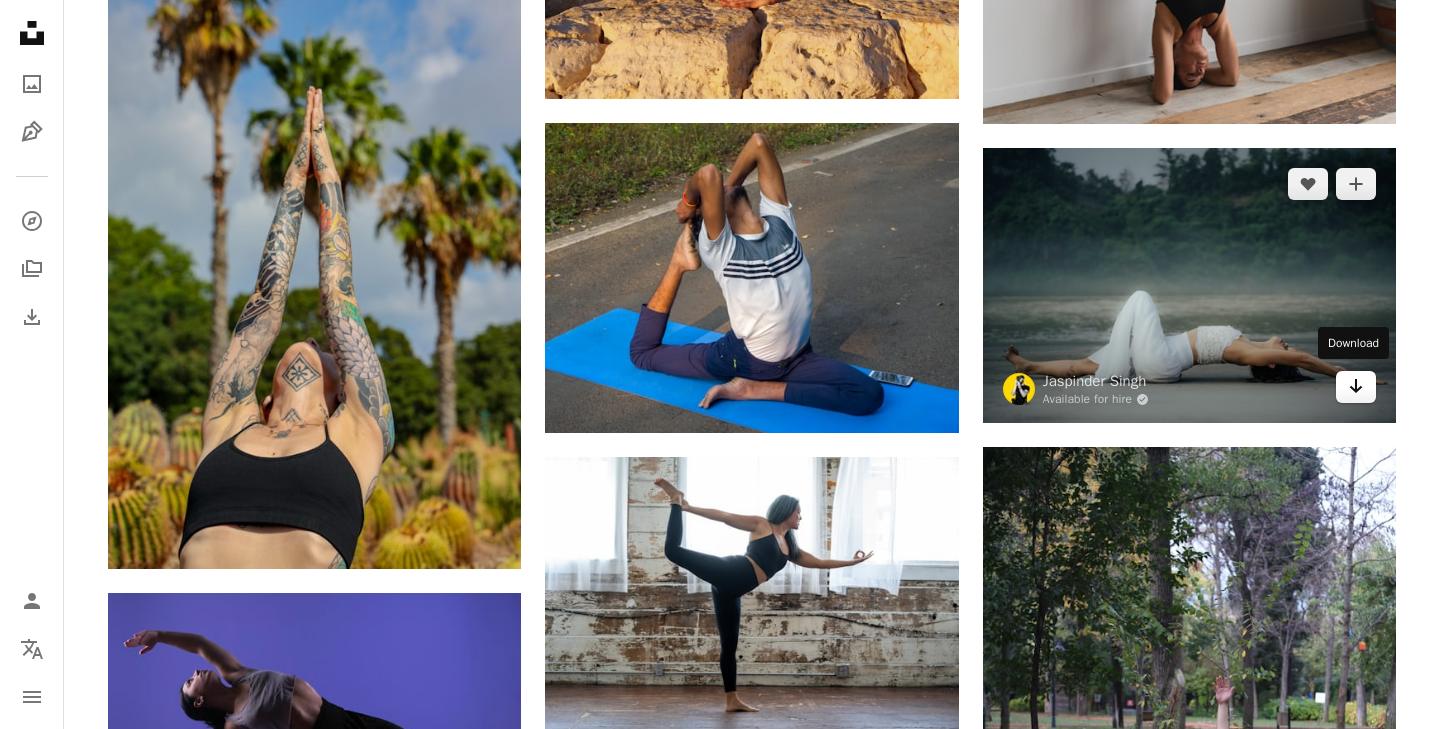click on "Arrow pointing down" 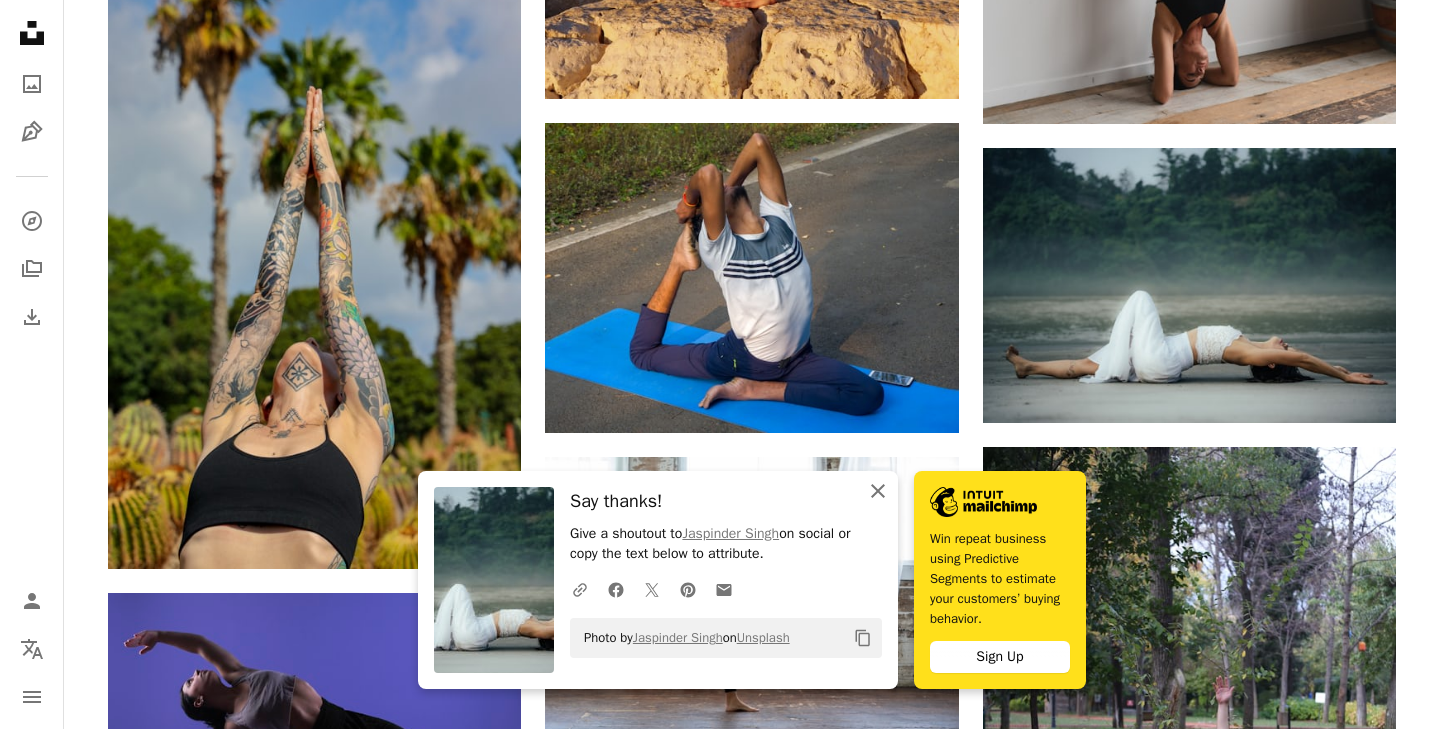 click on "An X shape Close" at bounding box center [878, 491] 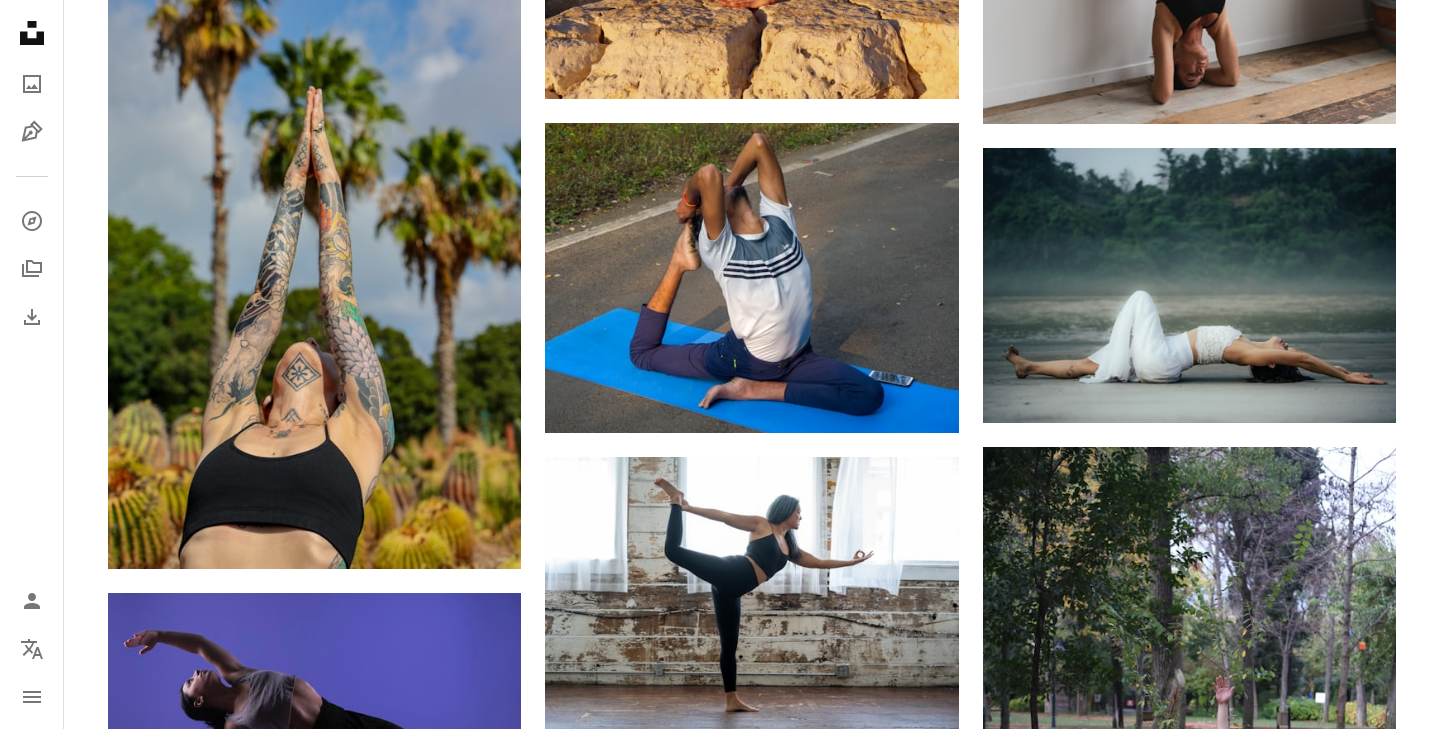 click on "A heart" 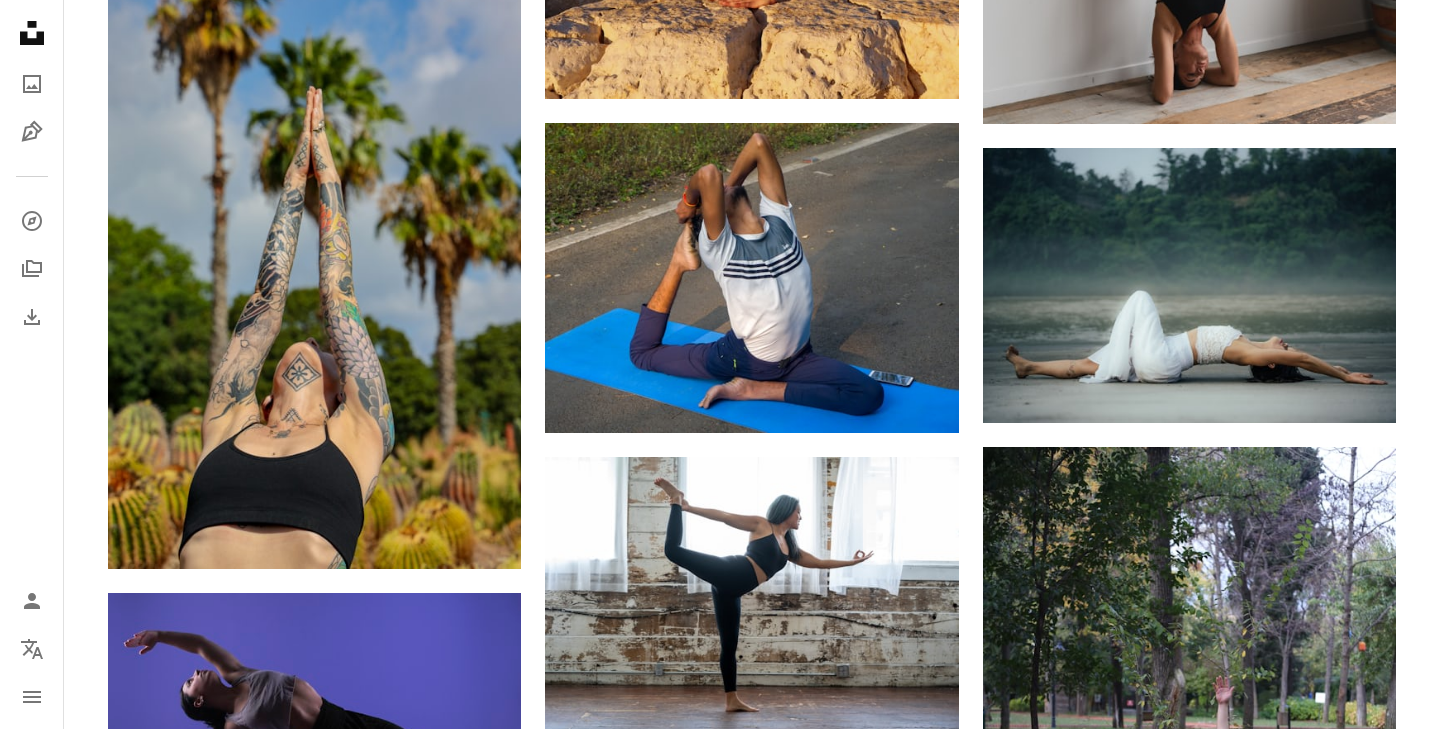 click on "An X shape Join Unsplash Already have an account?  Login First name Last name Email Username  (only letters, numbers and underscores) Password  (min. 8 char) Join By joining, you agree to the  Terms  and  Privacy Policy ." at bounding box center (720, 4861) 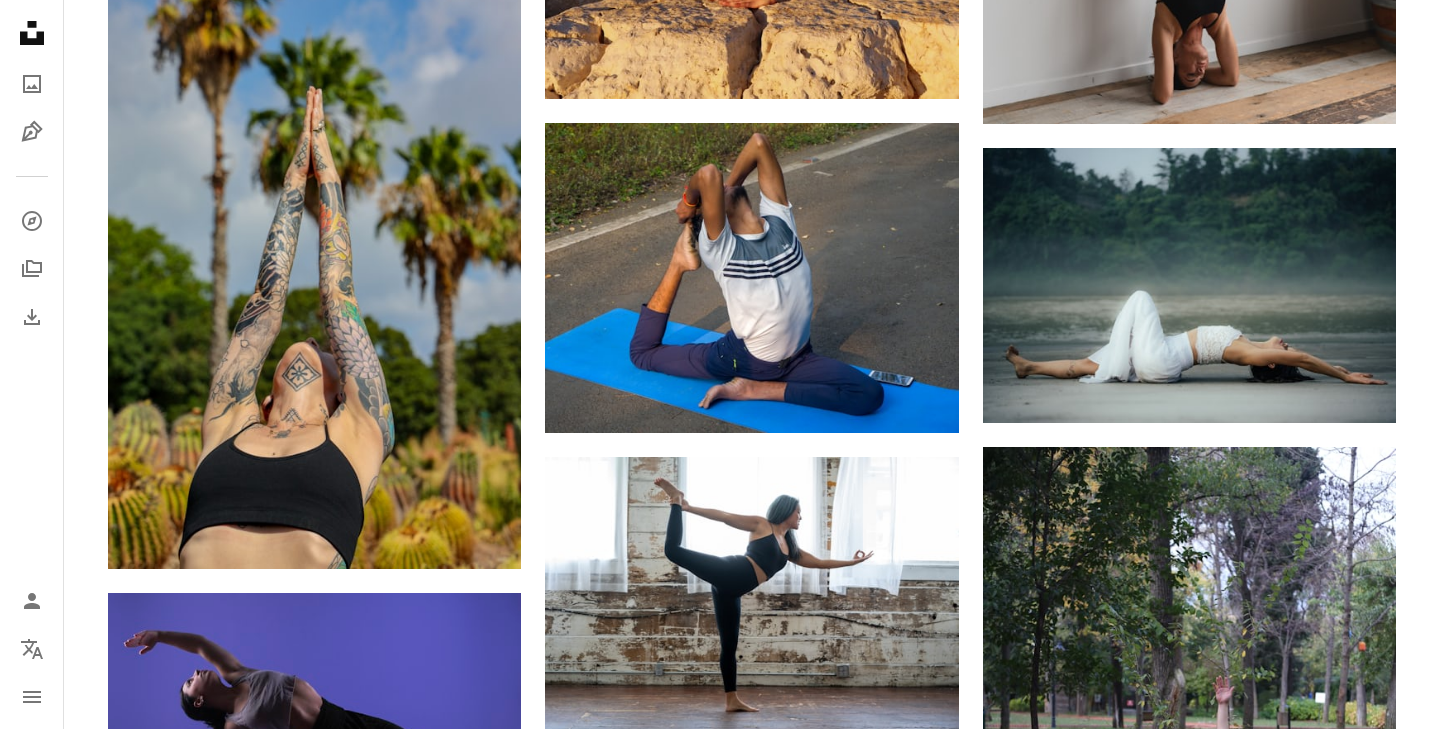 click at bounding box center [1189, 285] 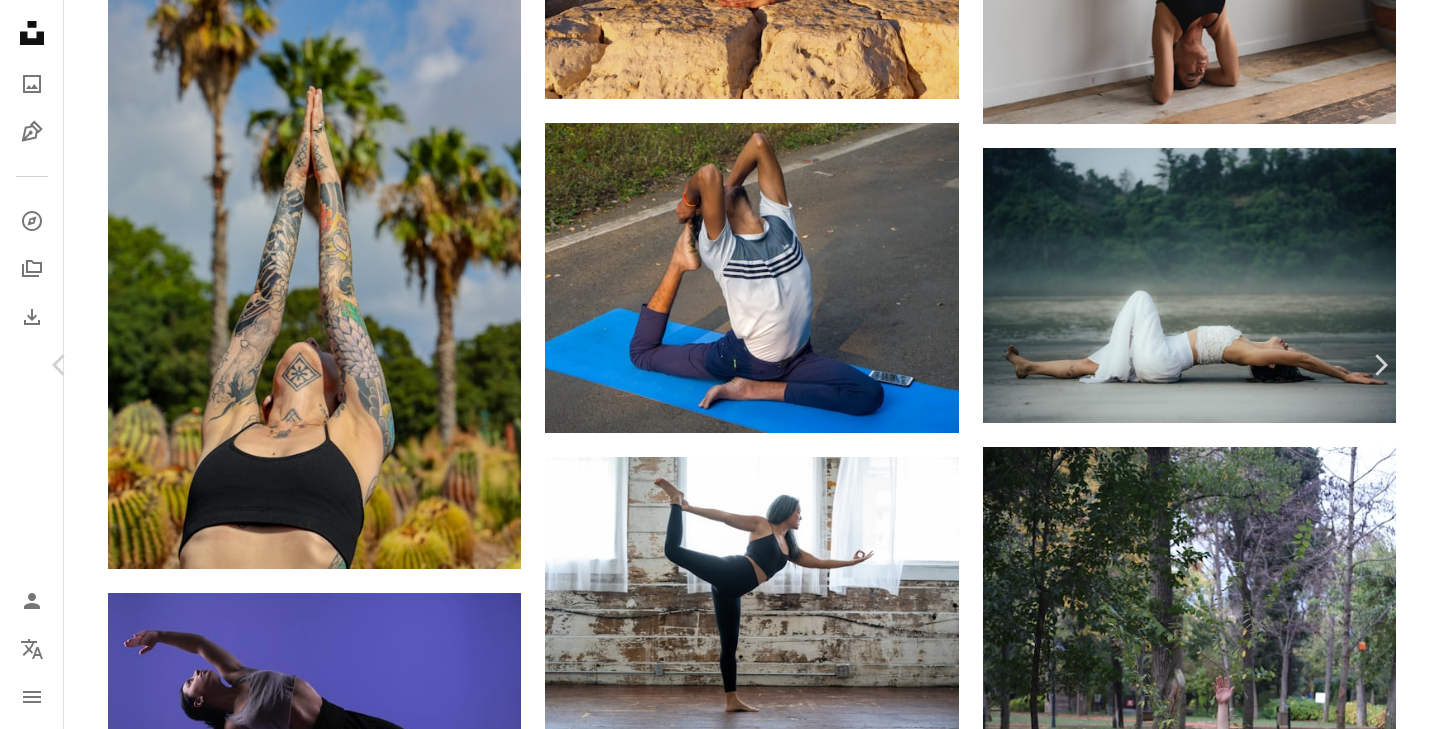 scroll, scrollTop: 34, scrollLeft: 0, axis: vertical 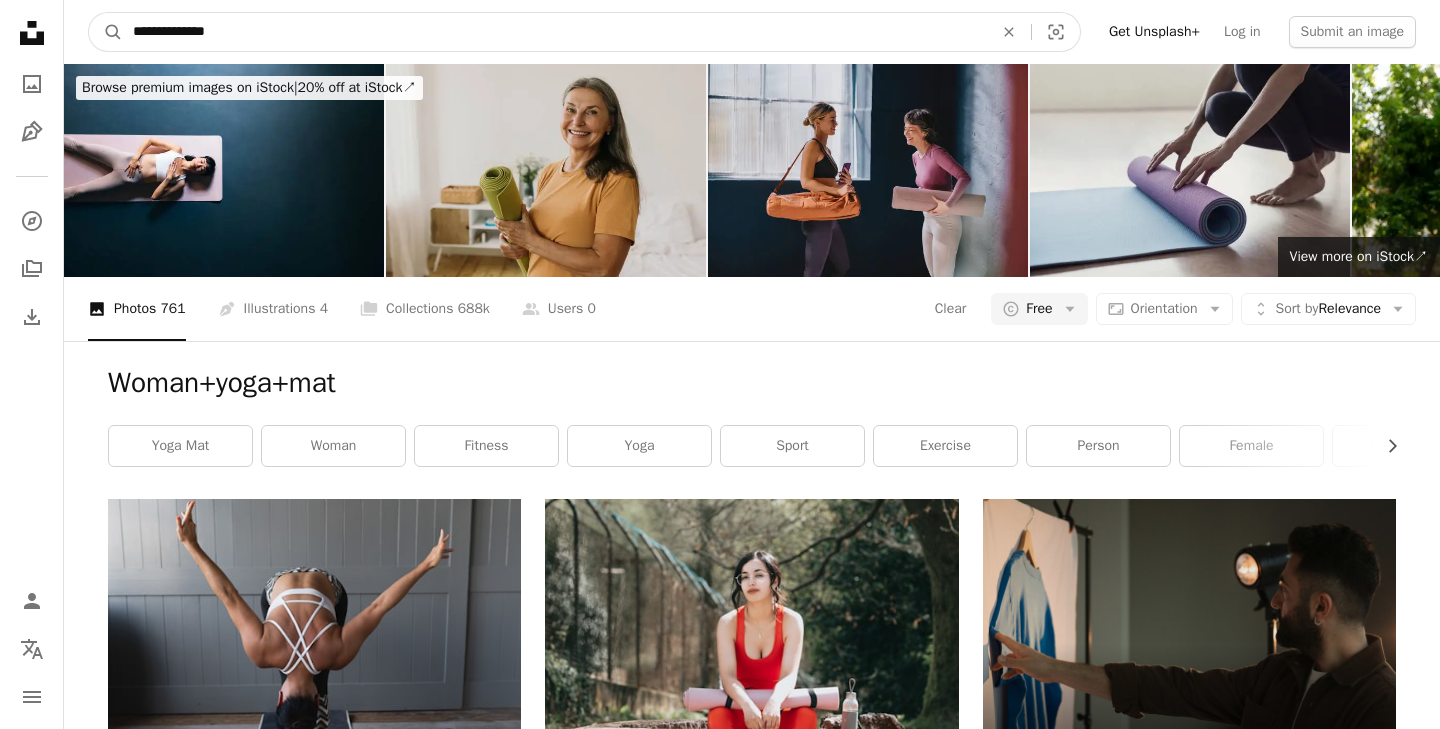 drag, startPoint x: 270, startPoint y: 36, endPoint x: 64, endPoint y: 5, distance: 208.31947 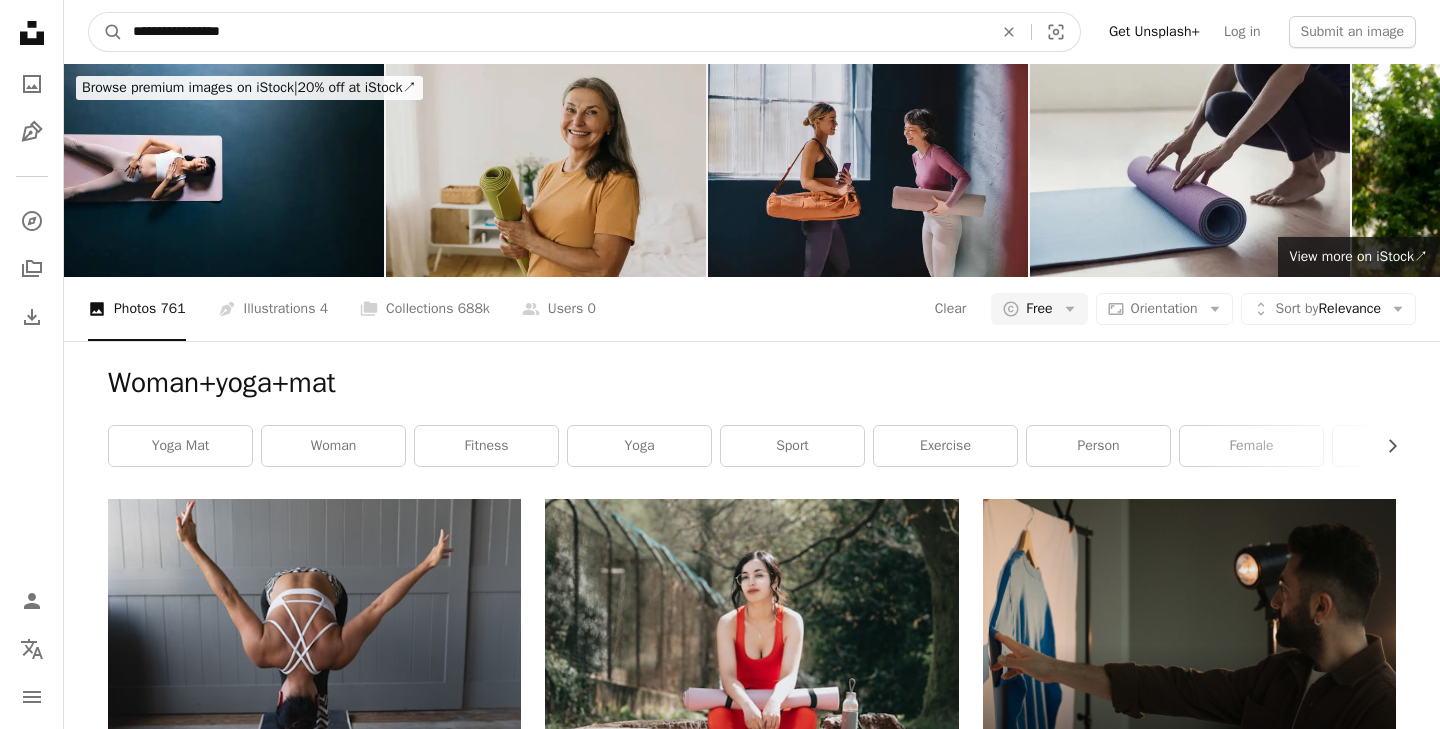 type on "**********" 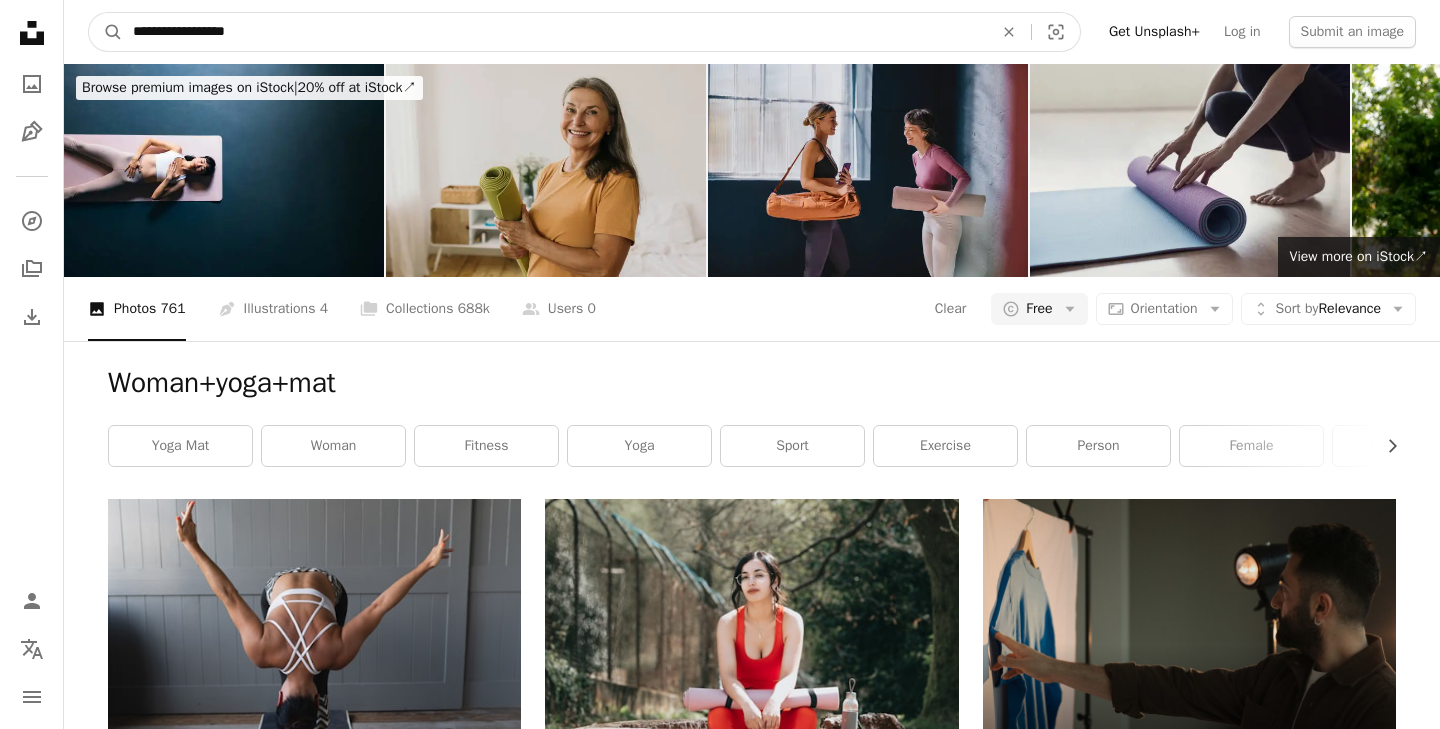 click on "A magnifying glass" at bounding box center [106, 32] 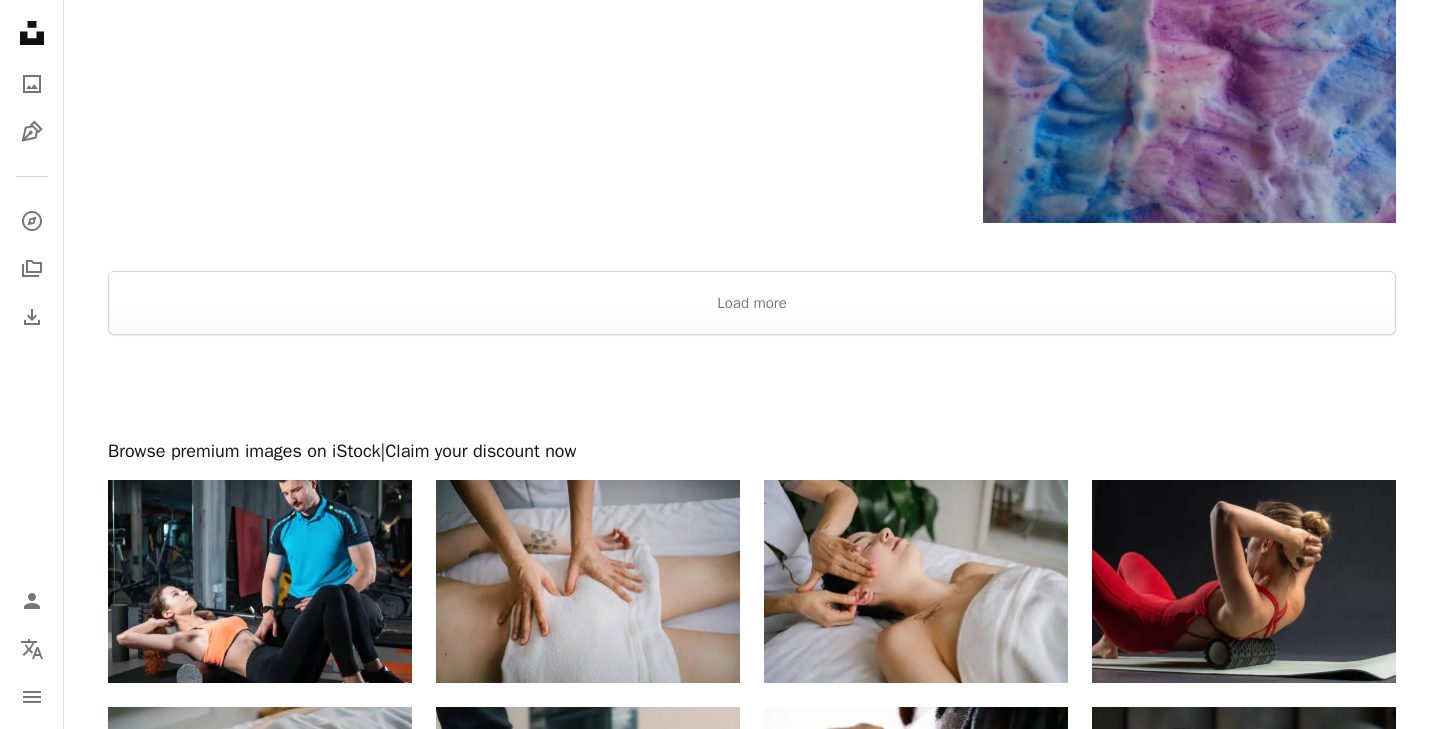 scroll, scrollTop: 3296, scrollLeft: 0, axis: vertical 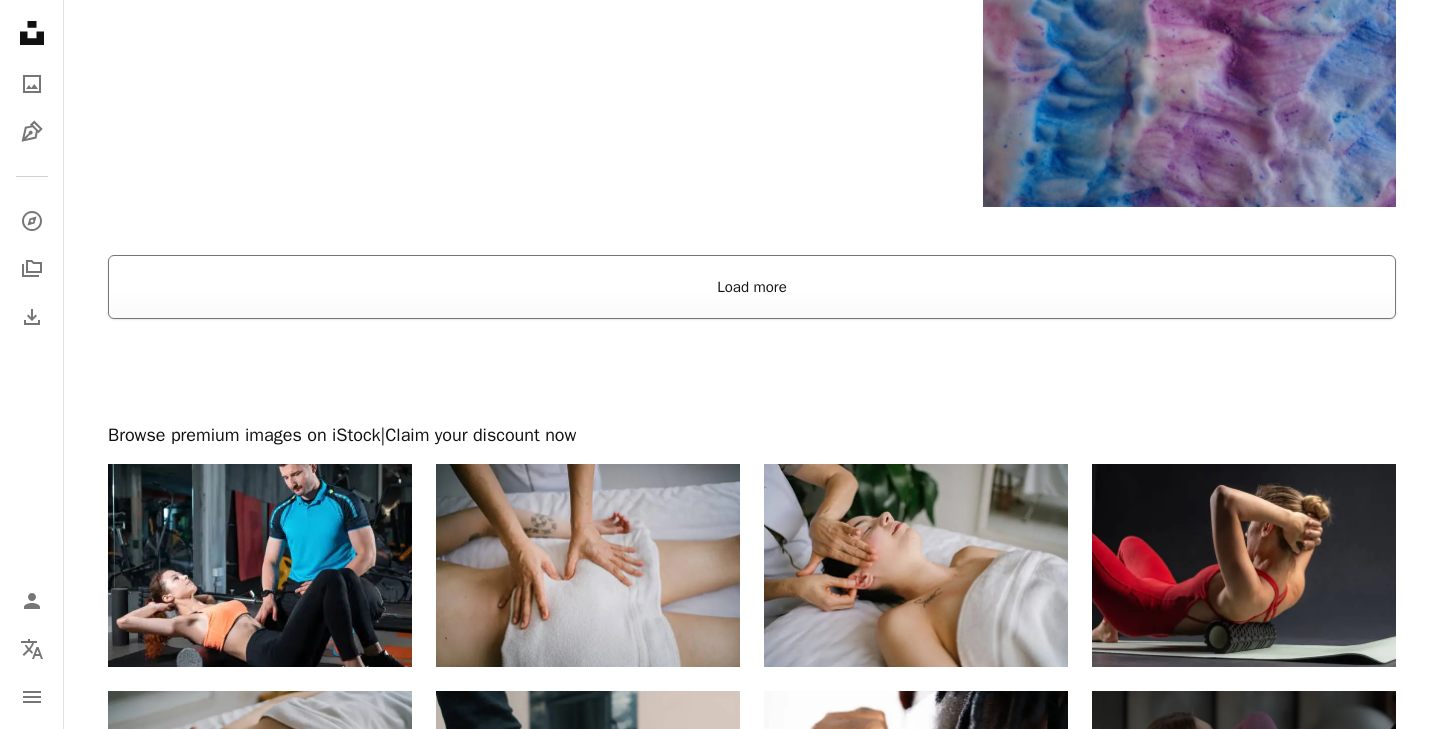 click on "Load more" at bounding box center (752, 287) 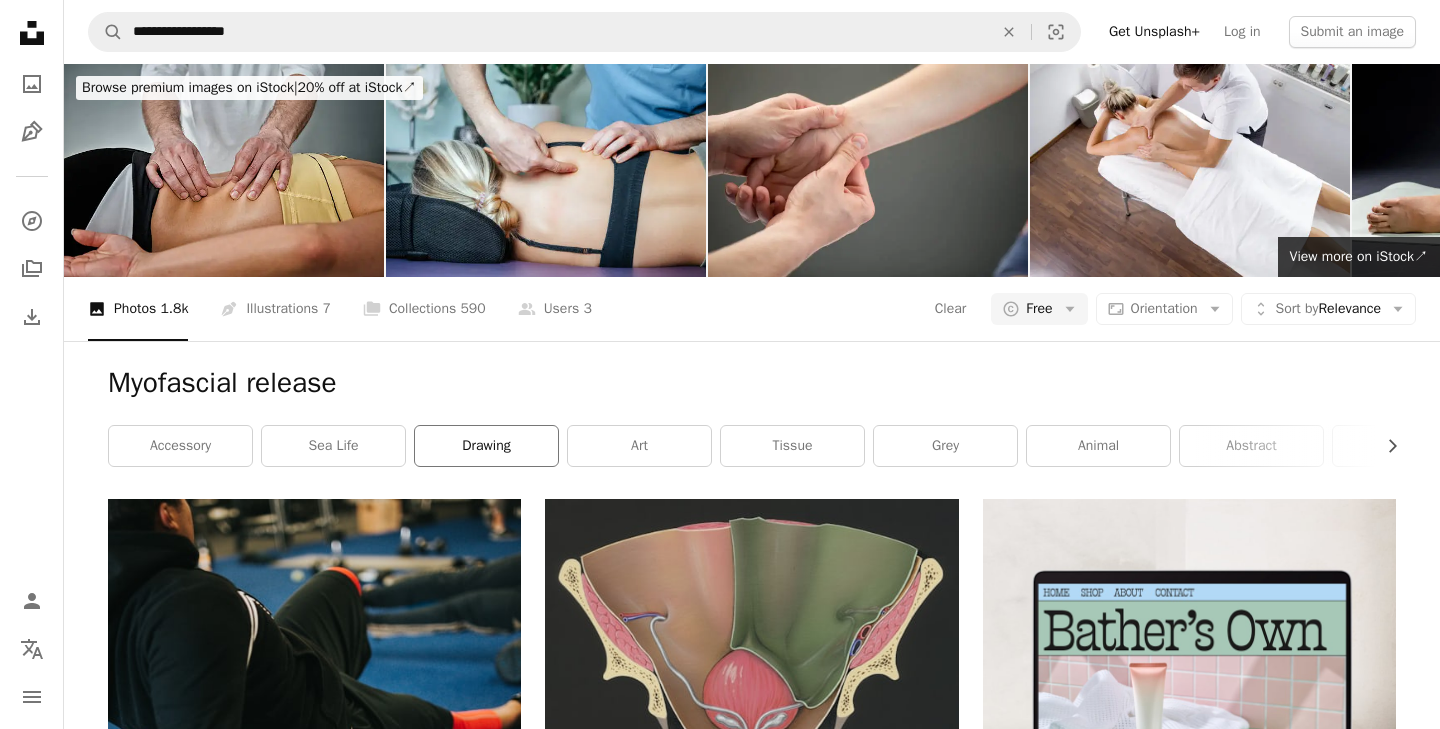 scroll, scrollTop: 0, scrollLeft: 0, axis: both 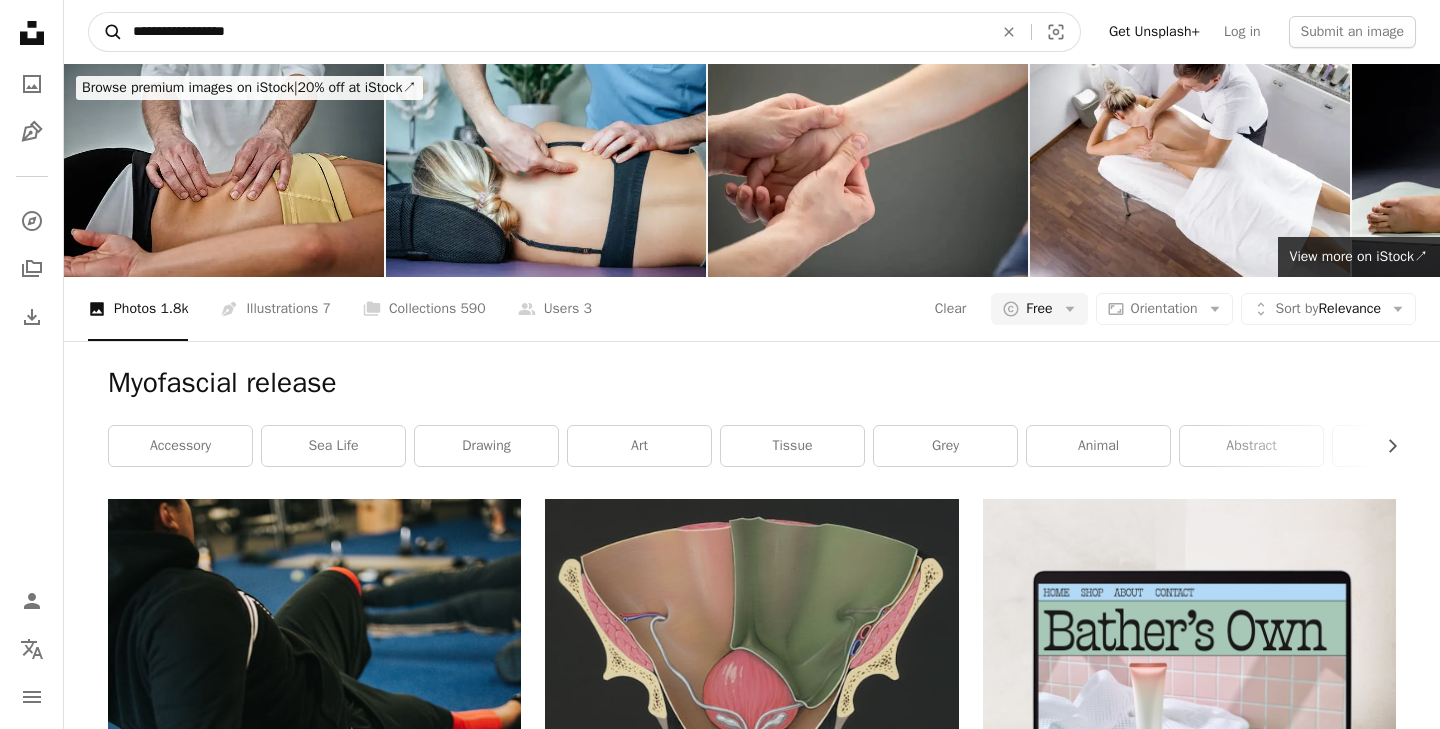 drag, startPoint x: 260, startPoint y: 32, endPoint x: 103, endPoint y: 33, distance: 157.00319 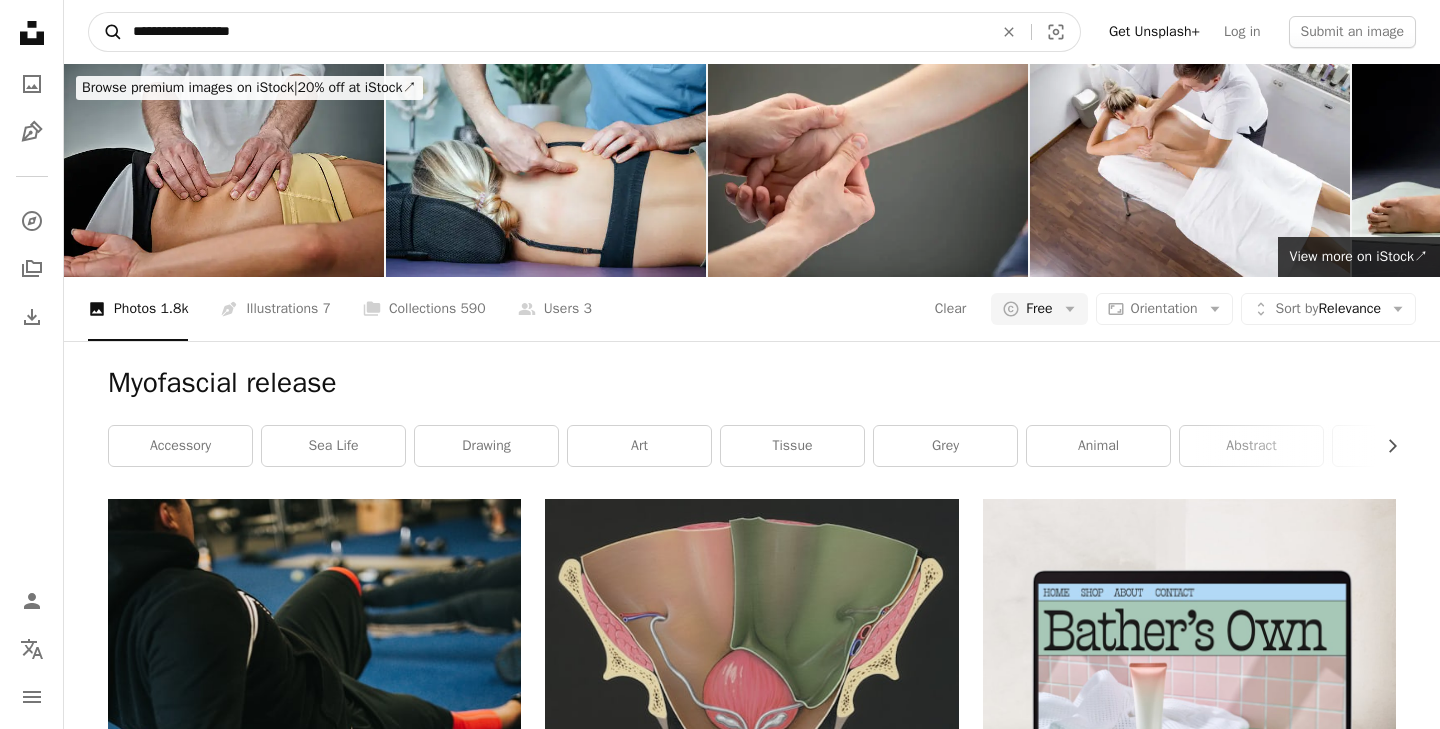 click on "A magnifying glass" at bounding box center (106, 32) 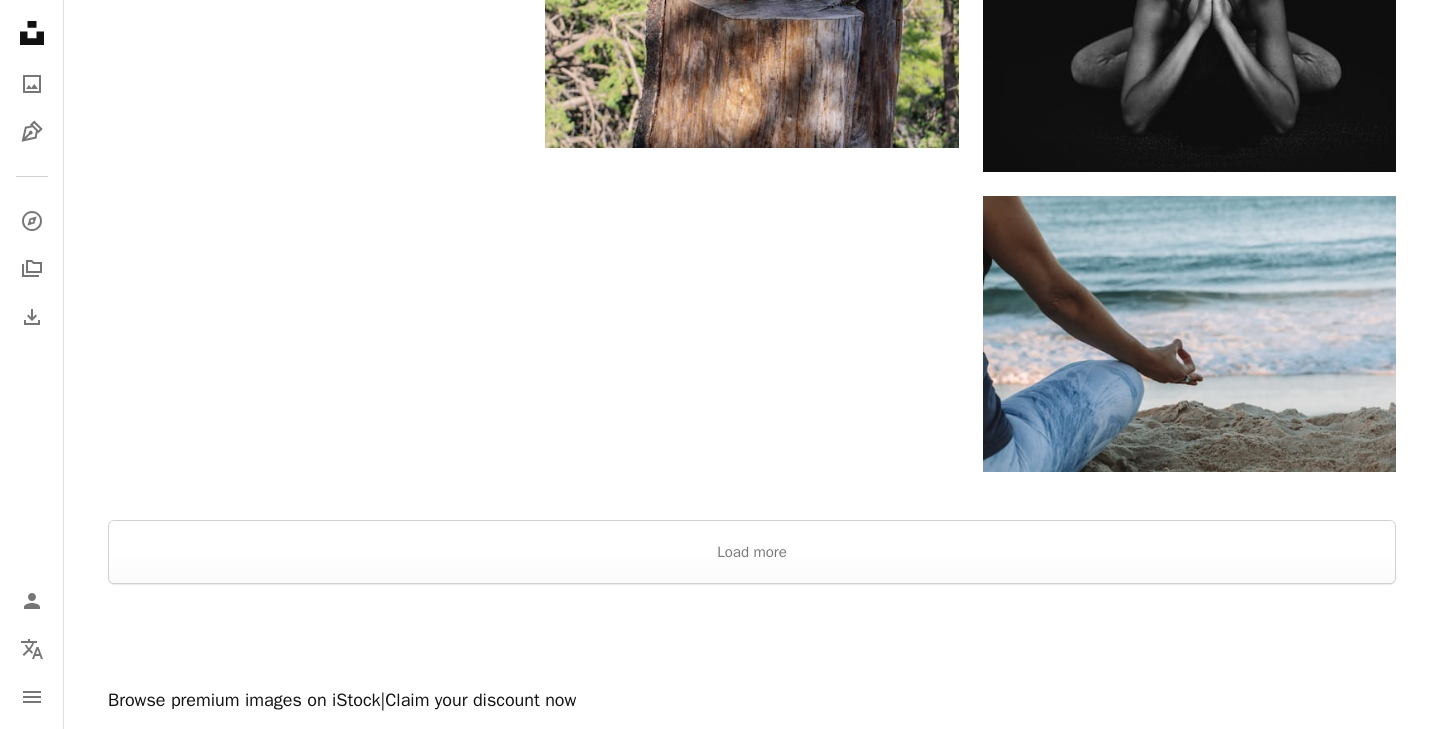 scroll, scrollTop: 3148, scrollLeft: 0, axis: vertical 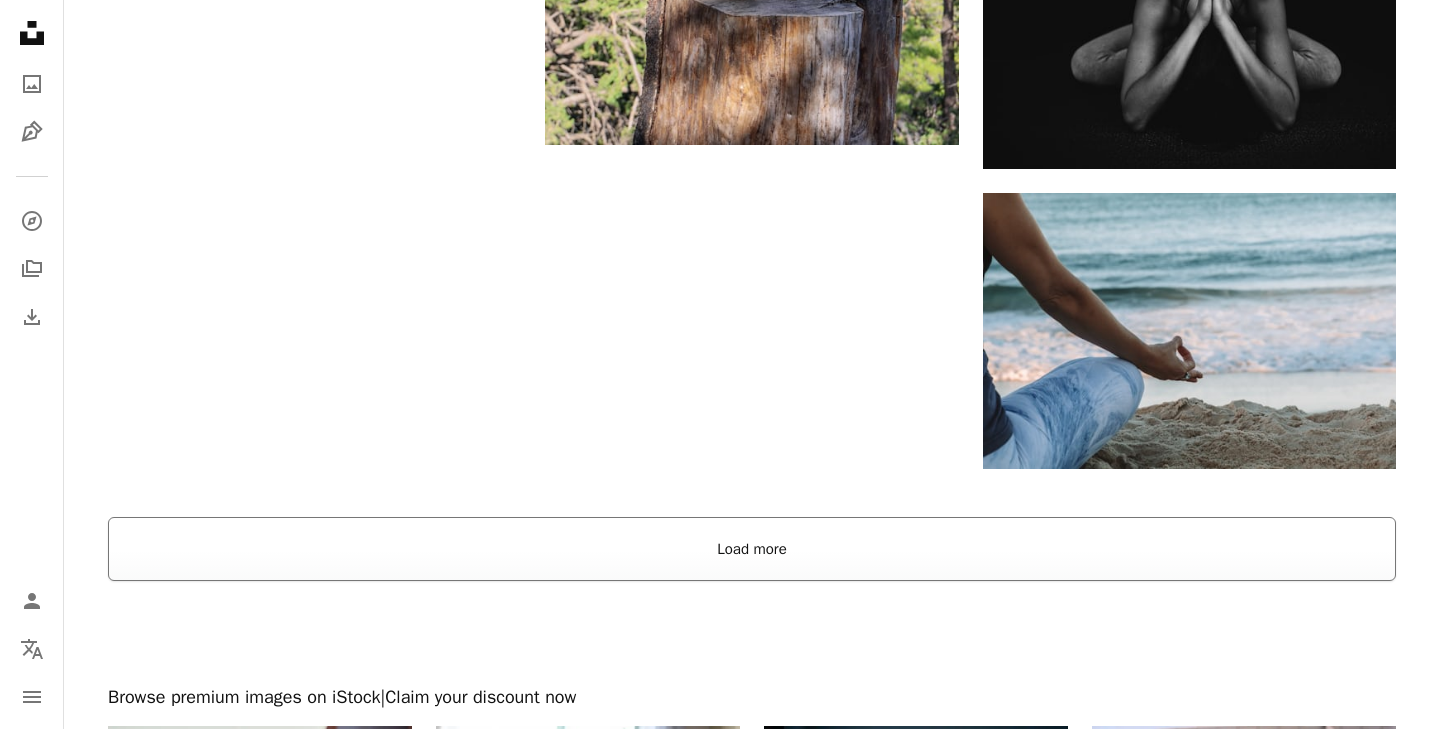 click on "Load more" at bounding box center [752, 549] 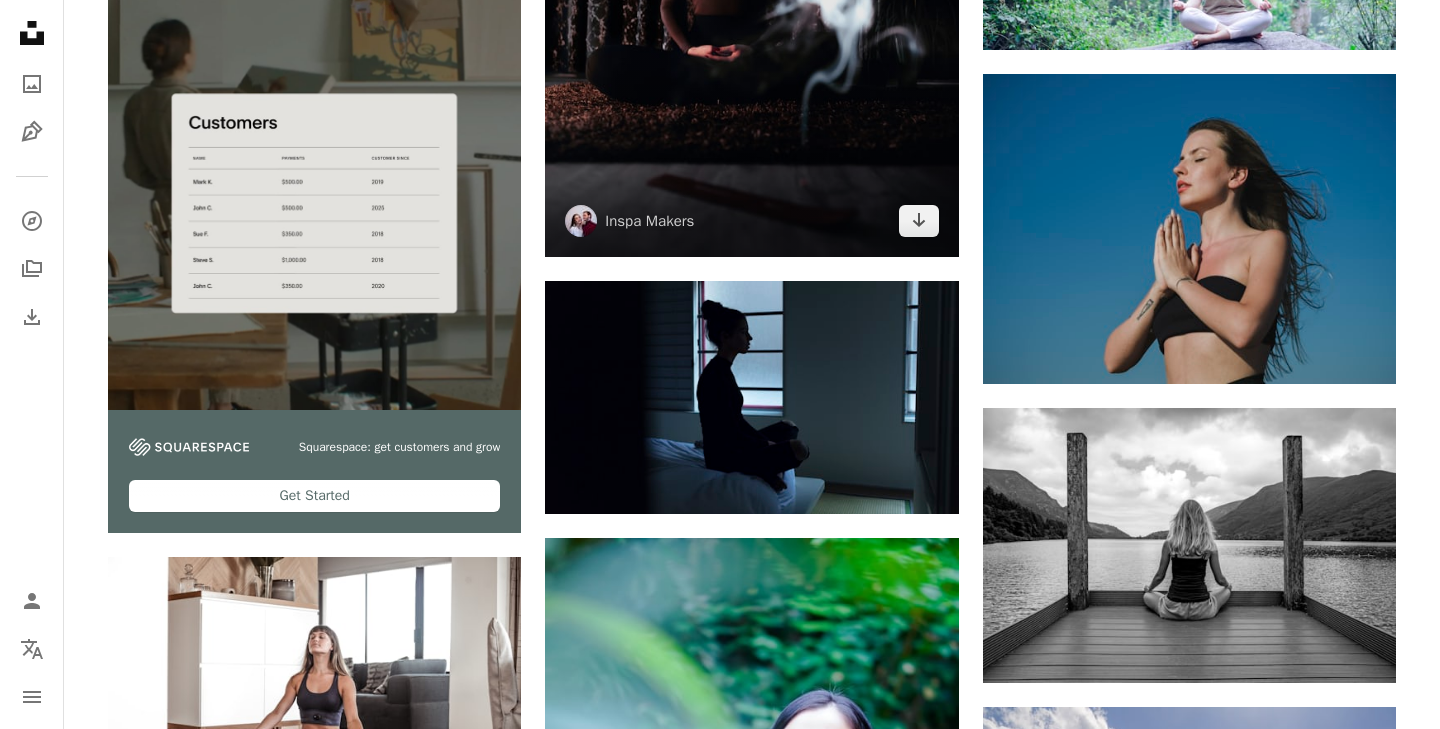 scroll, scrollTop: 4512, scrollLeft: 0, axis: vertical 